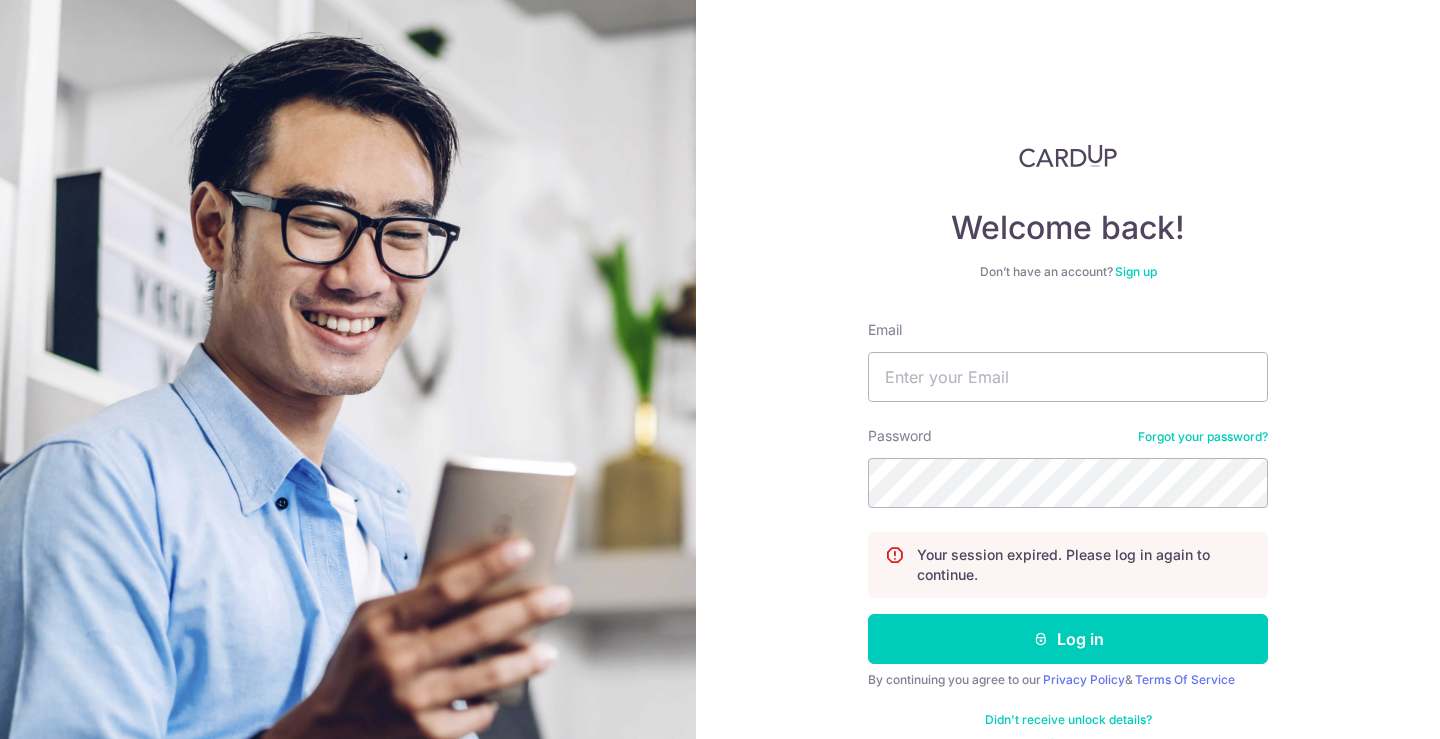 scroll, scrollTop: 0, scrollLeft: 0, axis: both 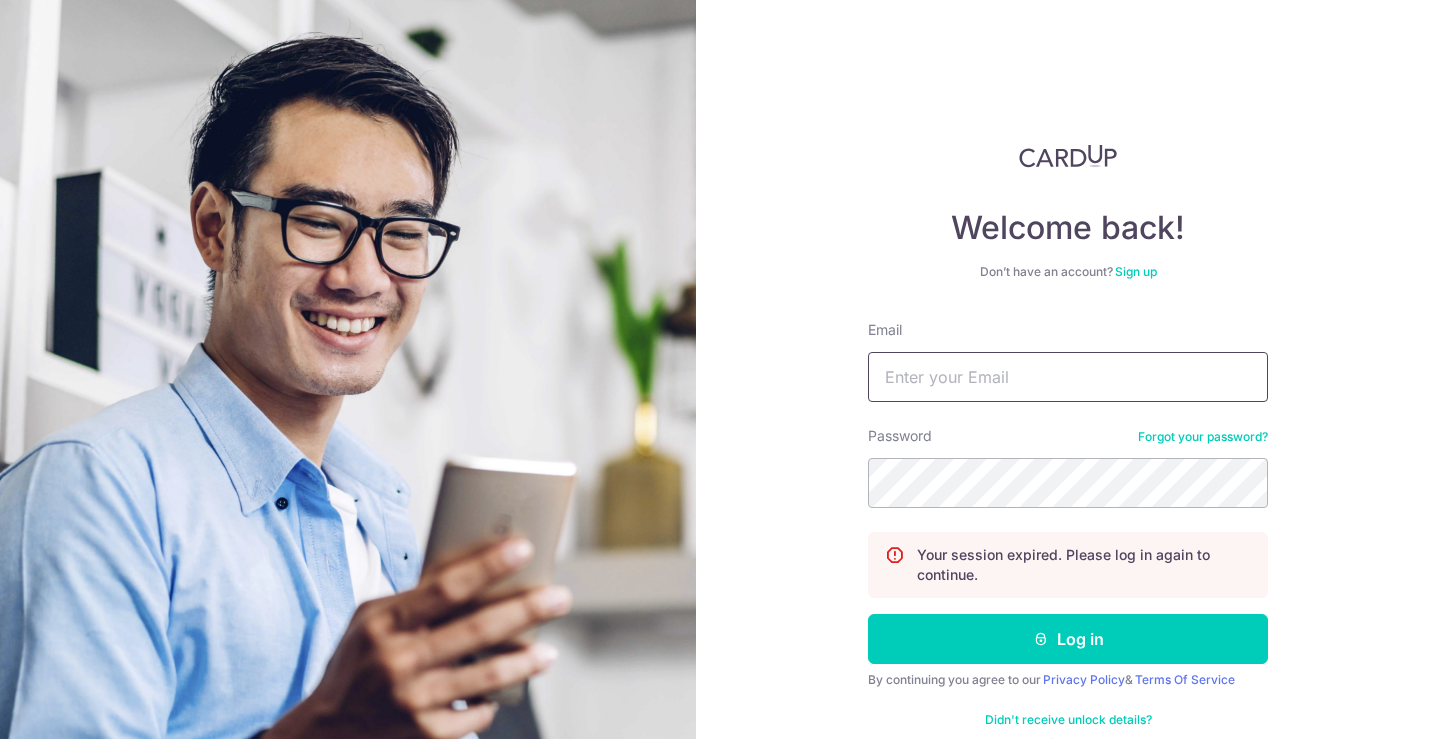 type on "tommyphang@gmail.com" 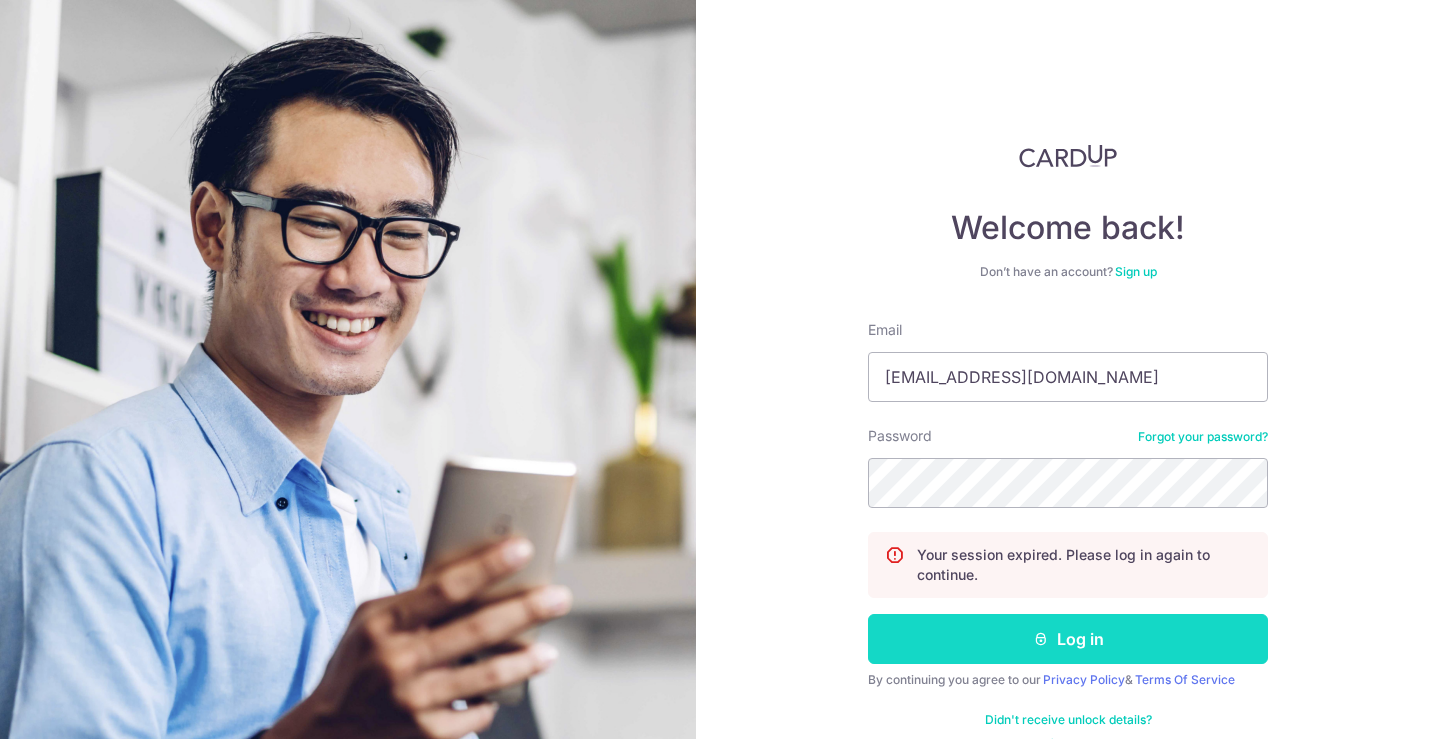 click on "Log in" at bounding box center (1068, 639) 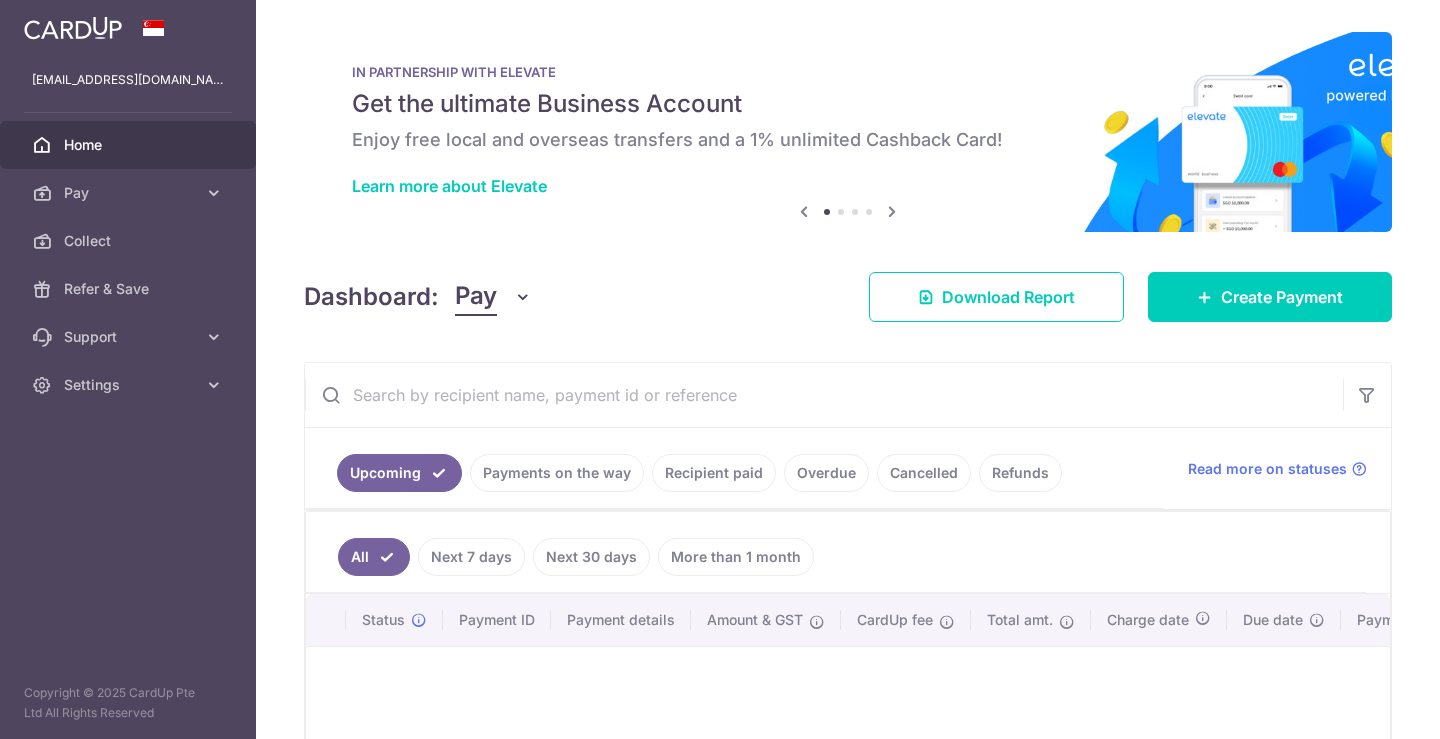 scroll, scrollTop: 0, scrollLeft: 0, axis: both 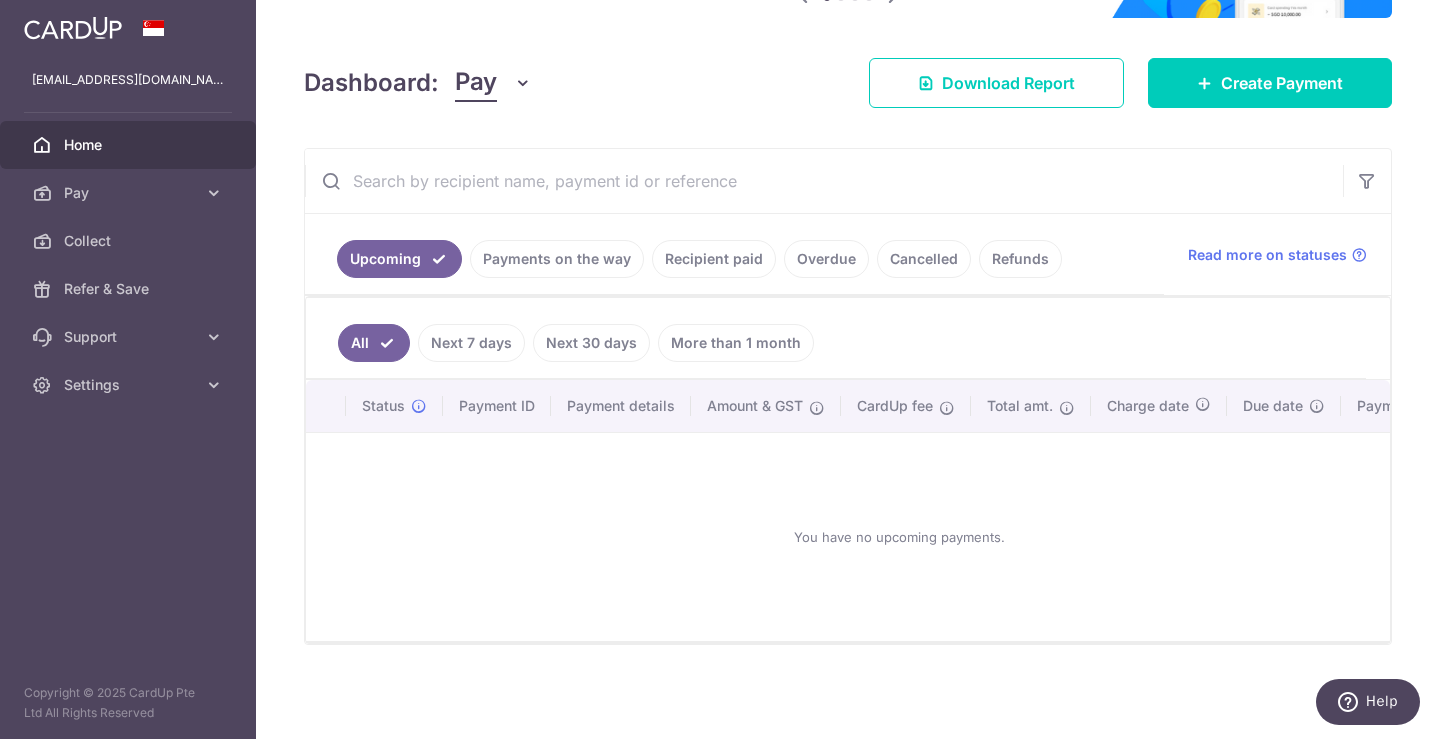 click on "Payments on the way" at bounding box center [557, 259] 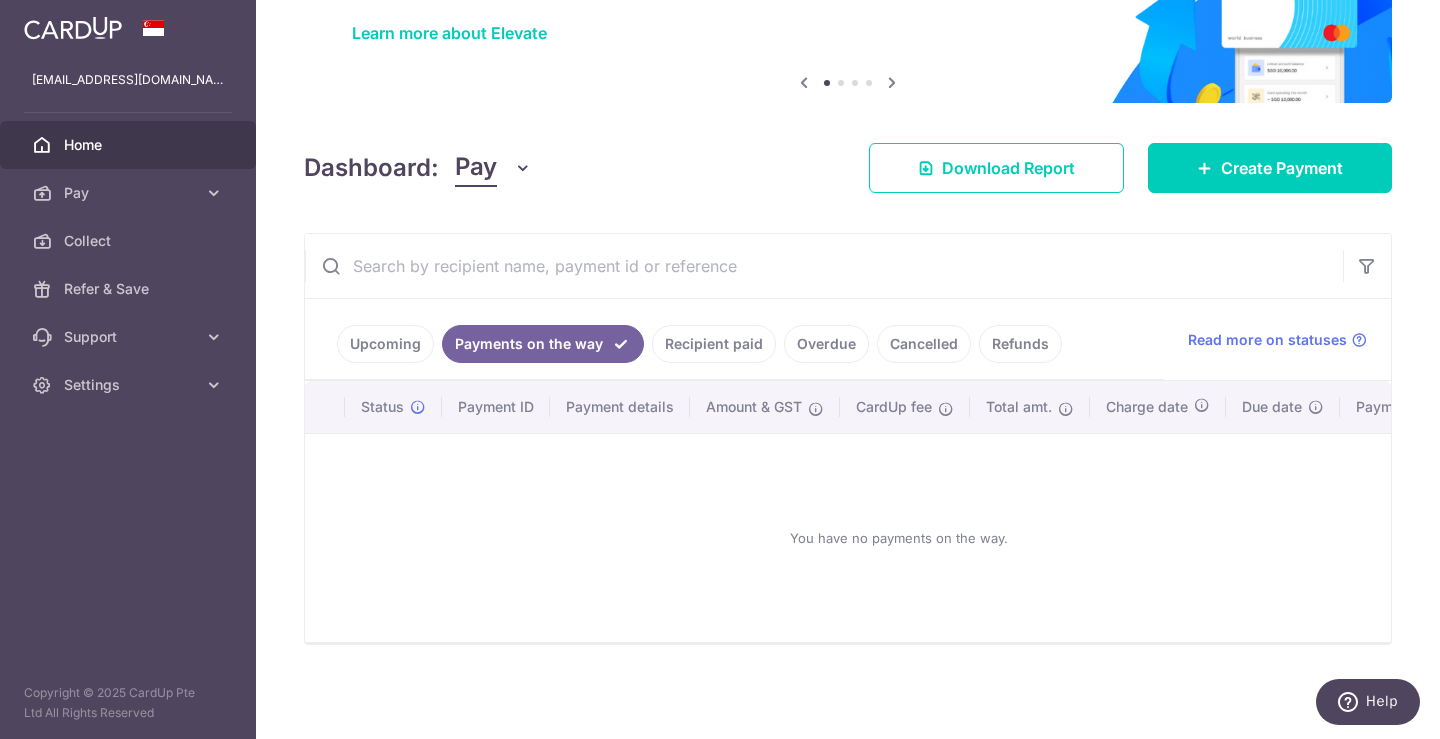 click on "Recipient paid" at bounding box center [714, 344] 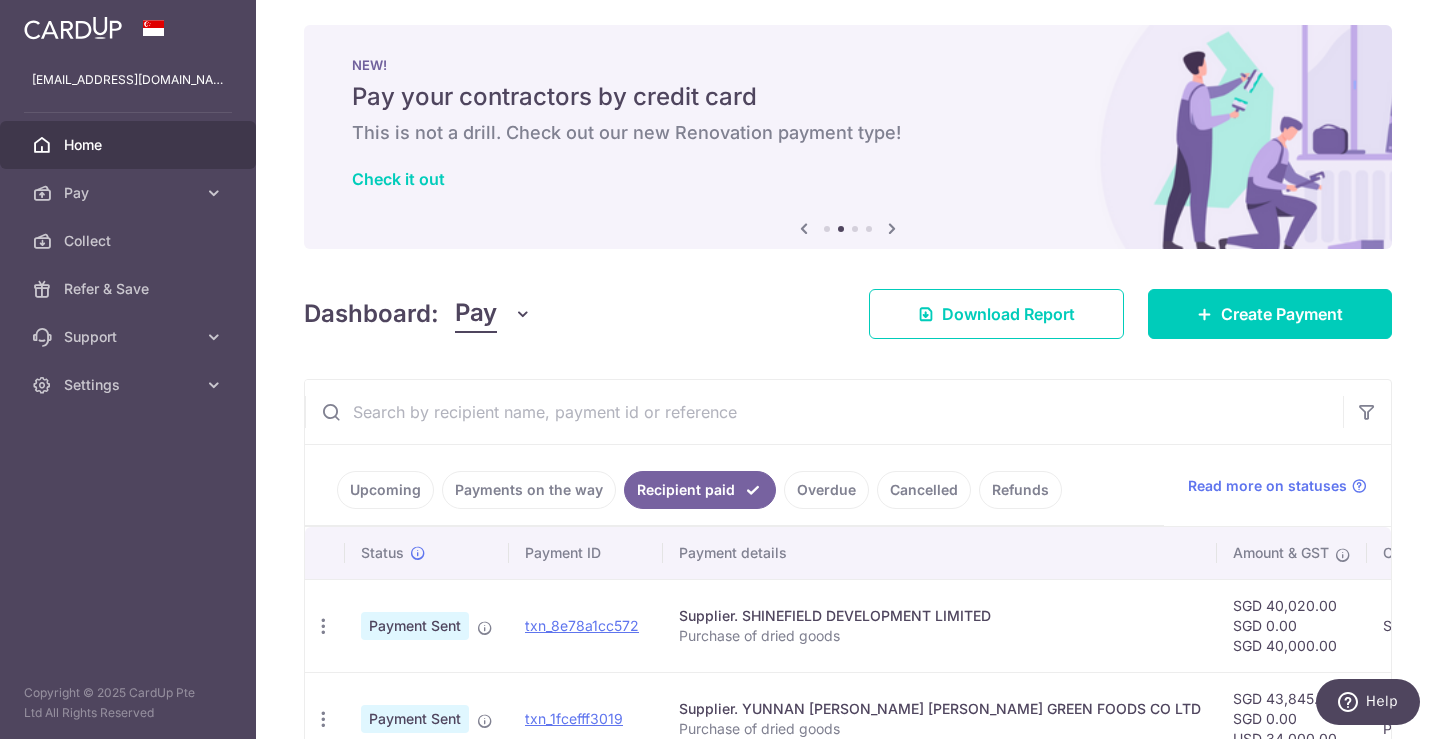 scroll, scrollTop: 0, scrollLeft: 0, axis: both 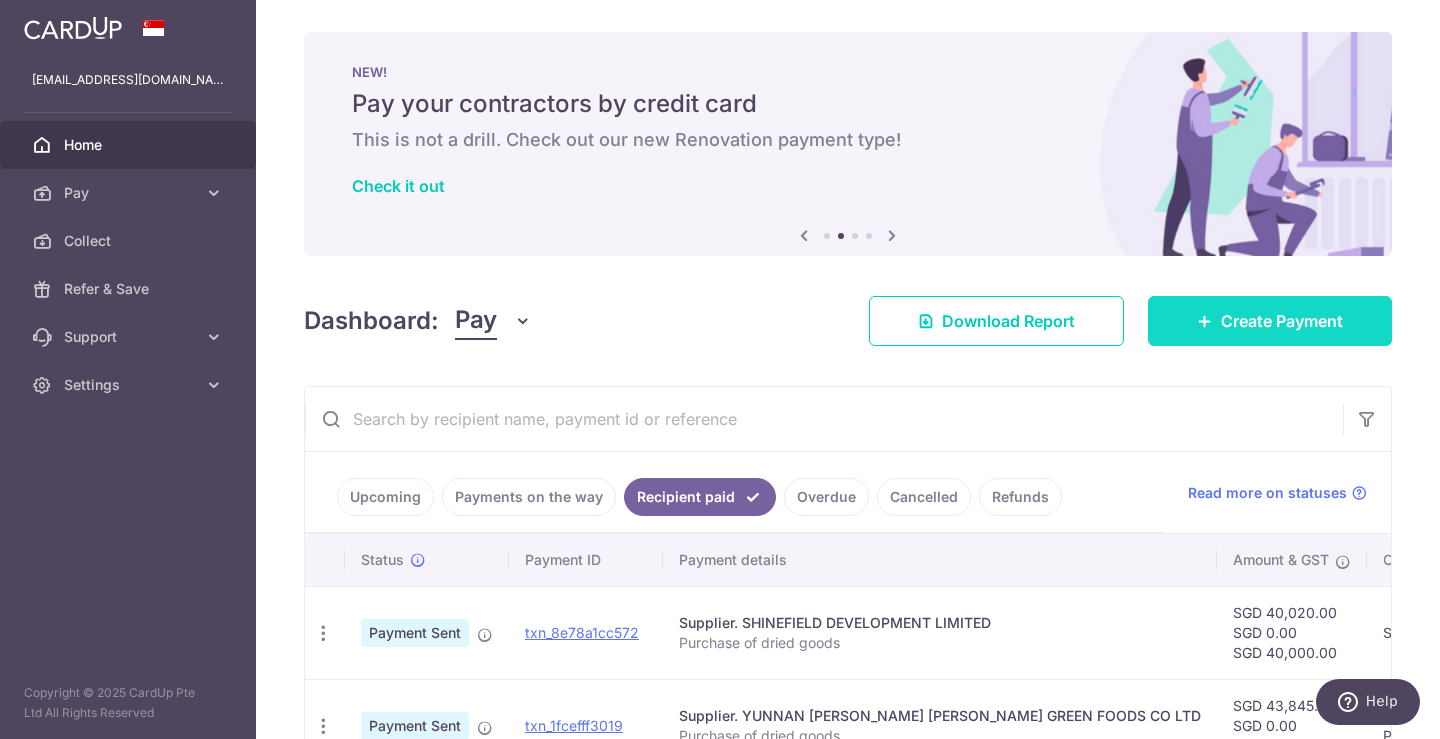 click on "Create Payment" at bounding box center (1282, 321) 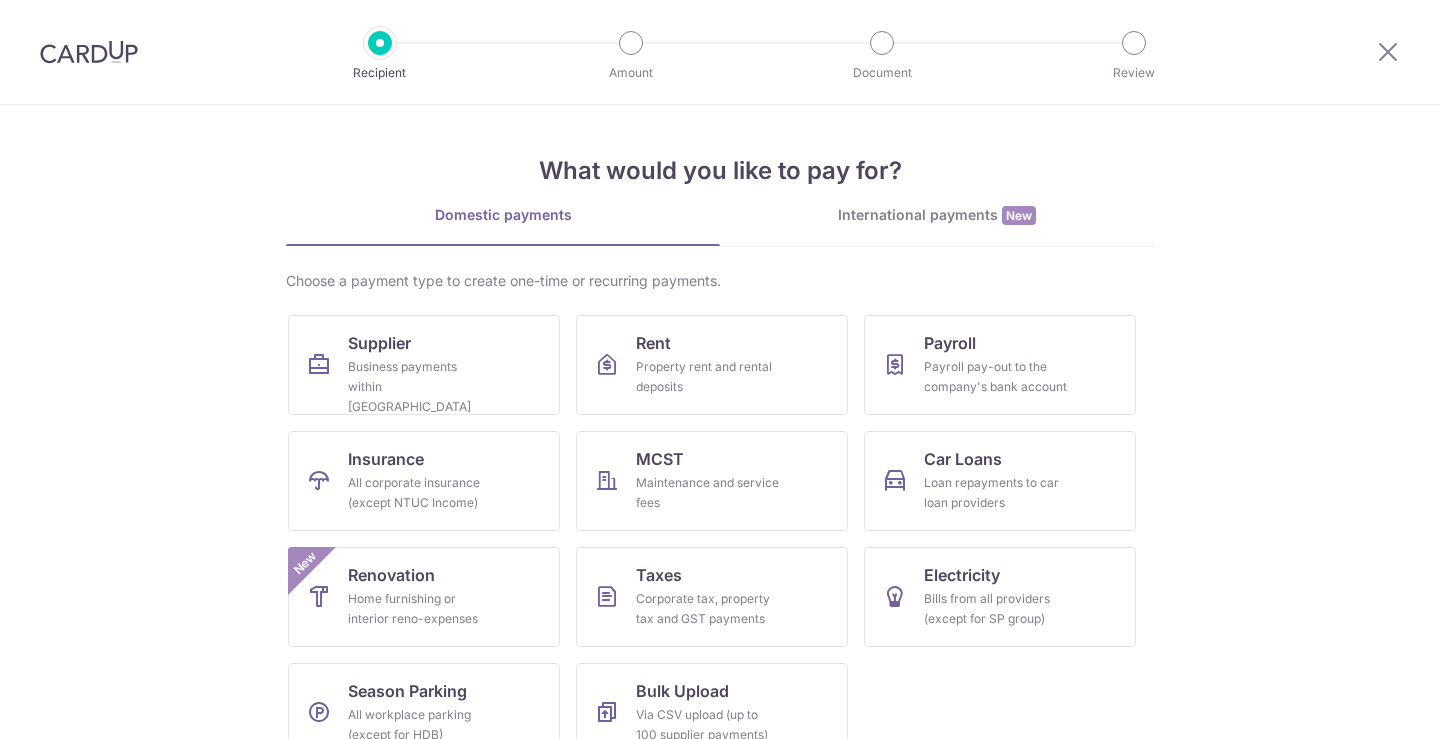 scroll, scrollTop: 0, scrollLeft: 0, axis: both 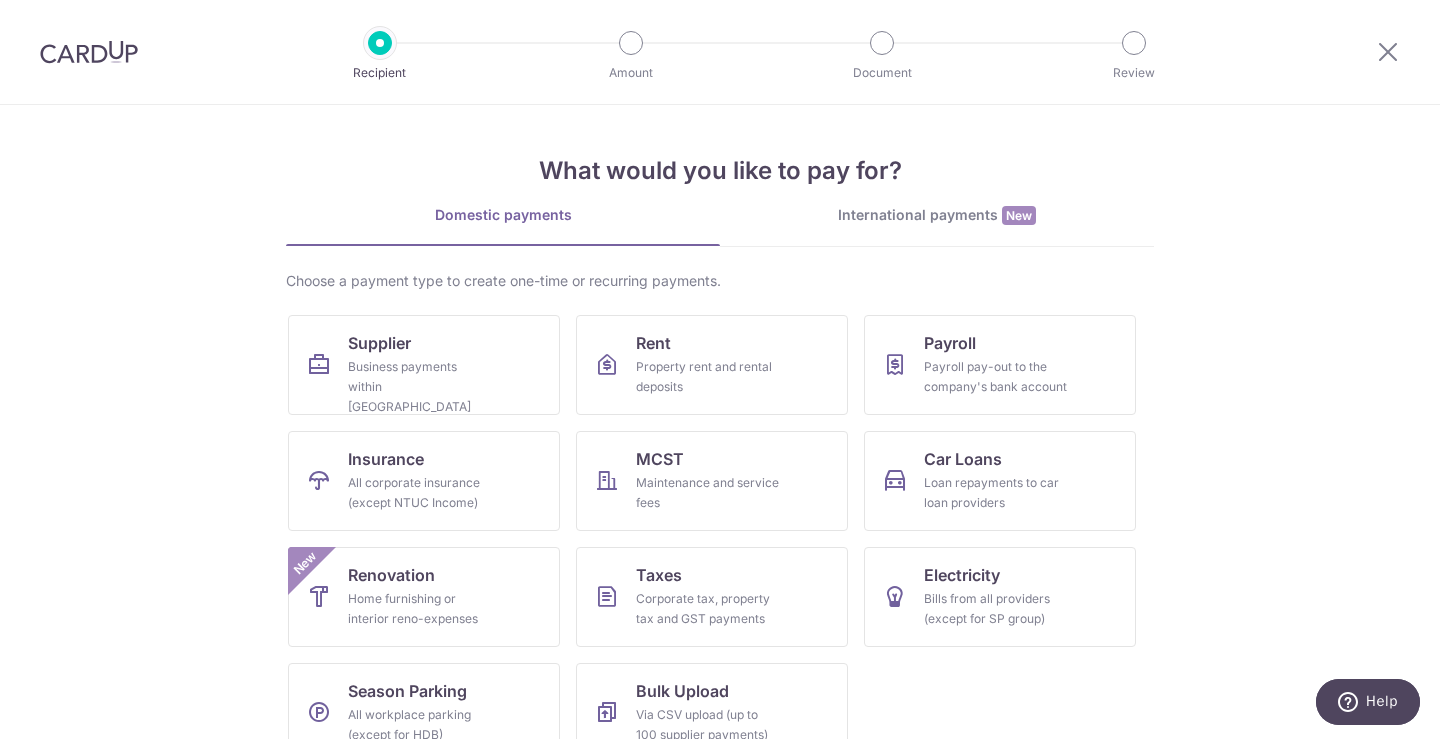 click on "International payments
New" at bounding box center [937, 215] 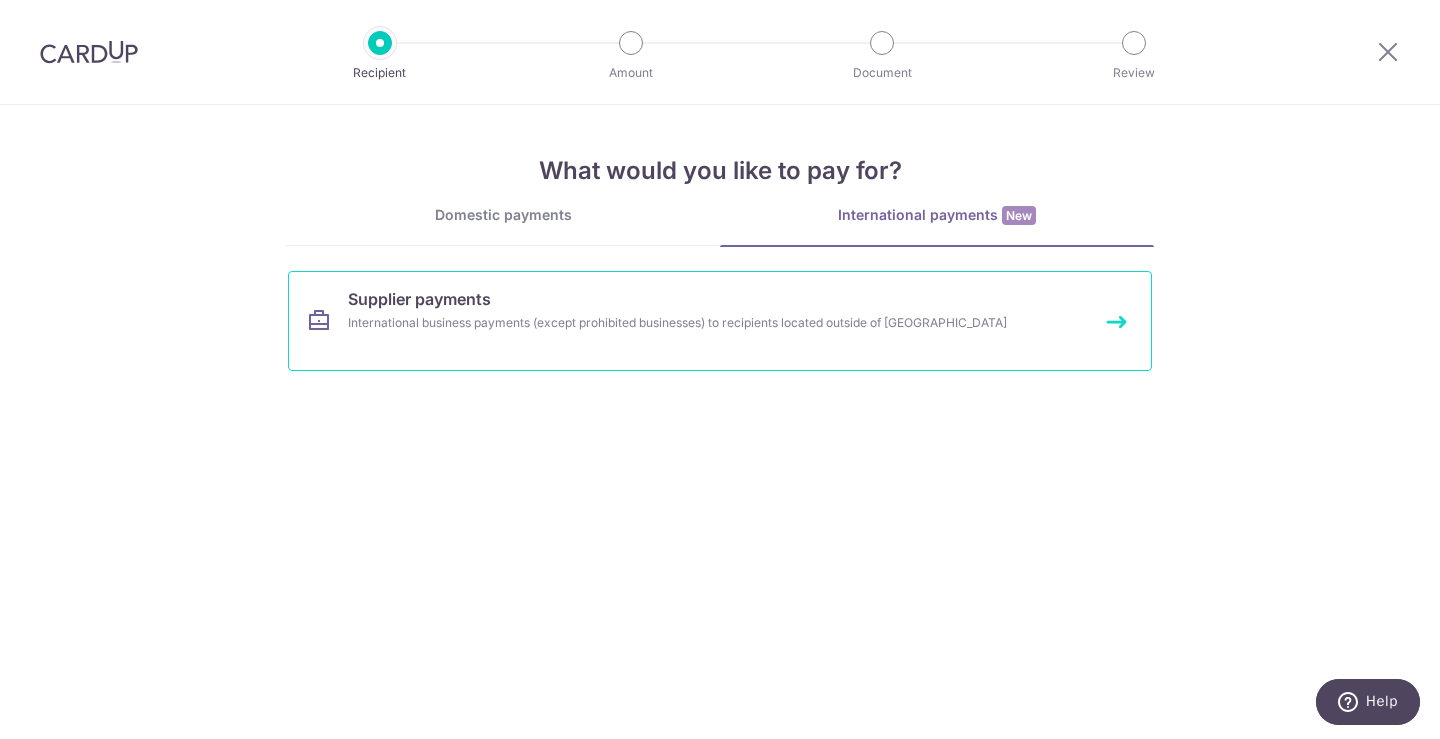 click on "International business payments (except prohibited businesses) to recipients located outside of Singapore" at bounding box center [693, 323] 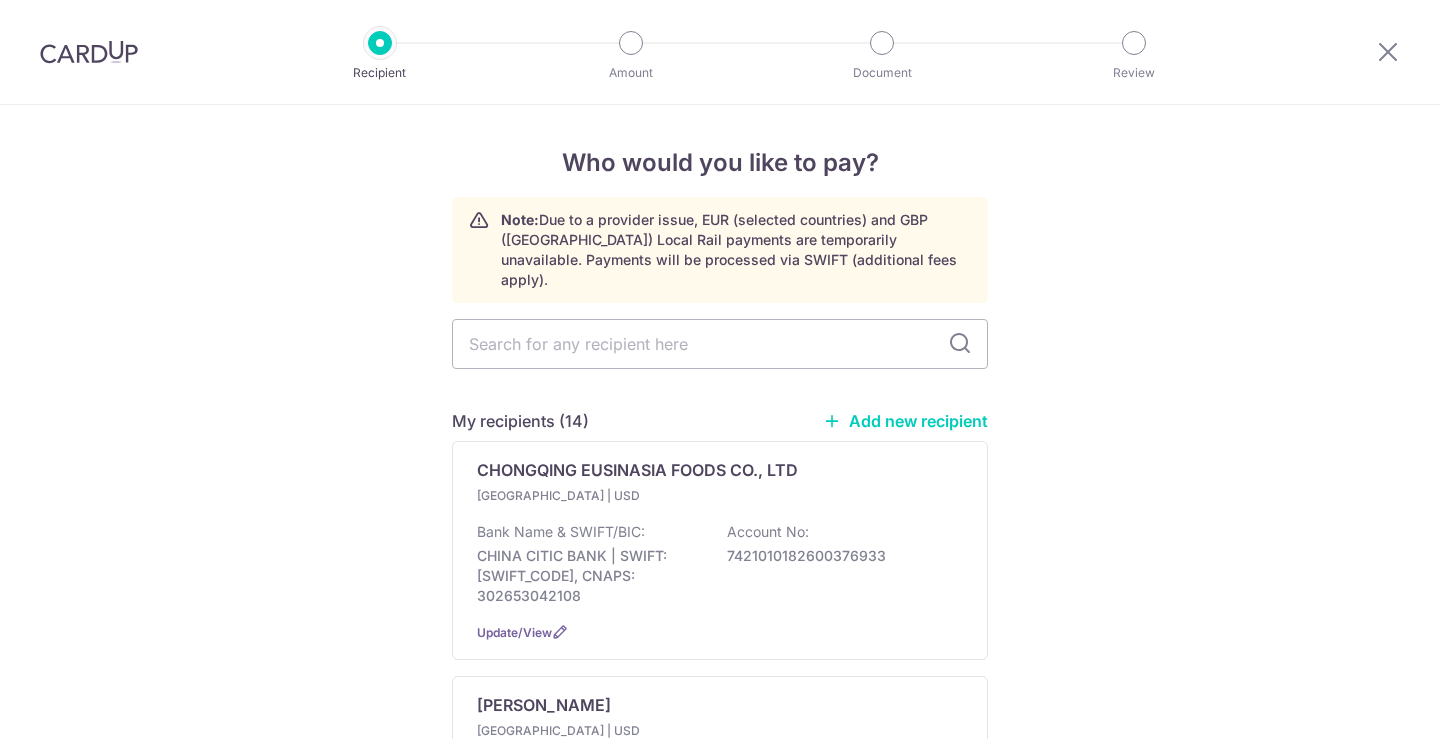 scroll, scrollTop: 0, scrollLeft: 0, axis: both 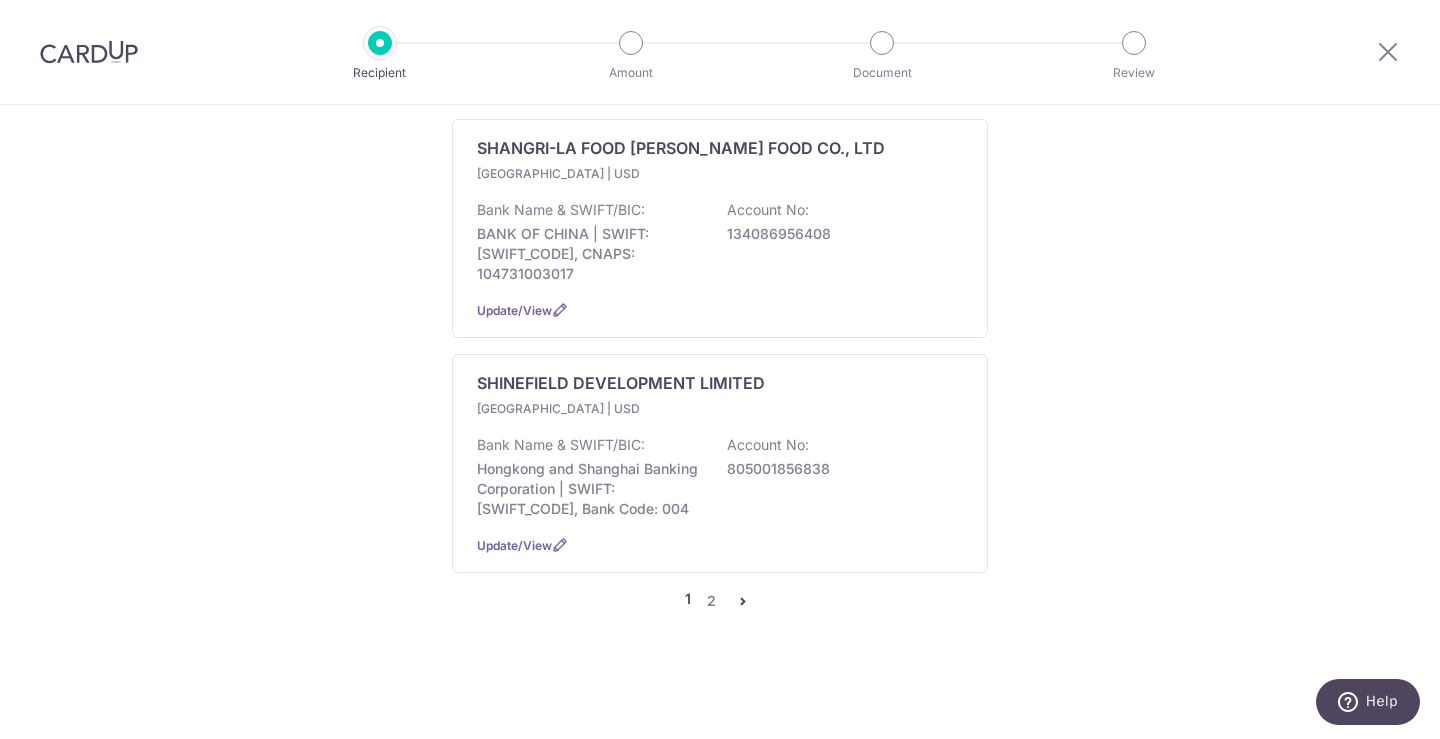click at bounding box center [743, 601] 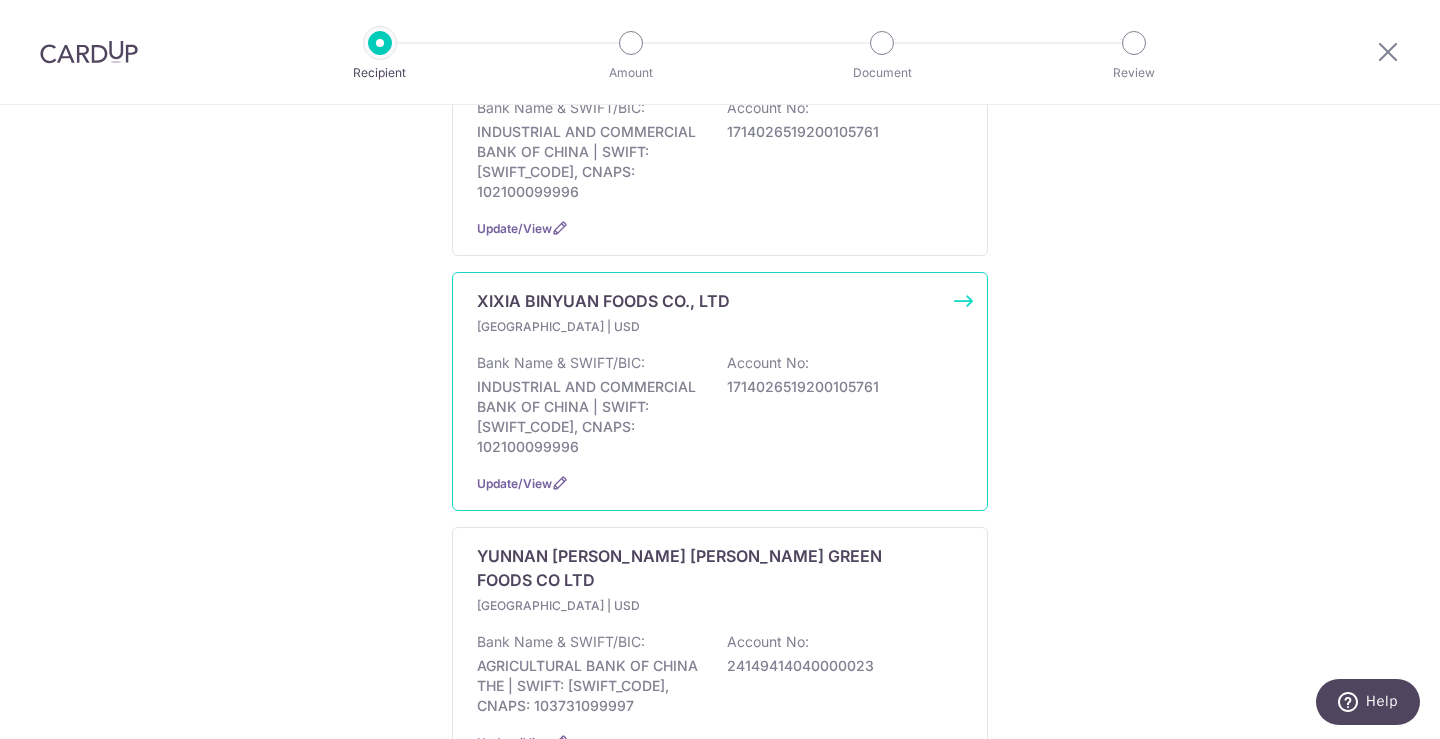 scroll, scrollTop: 832, scrollLeft: 0, axis: vertical 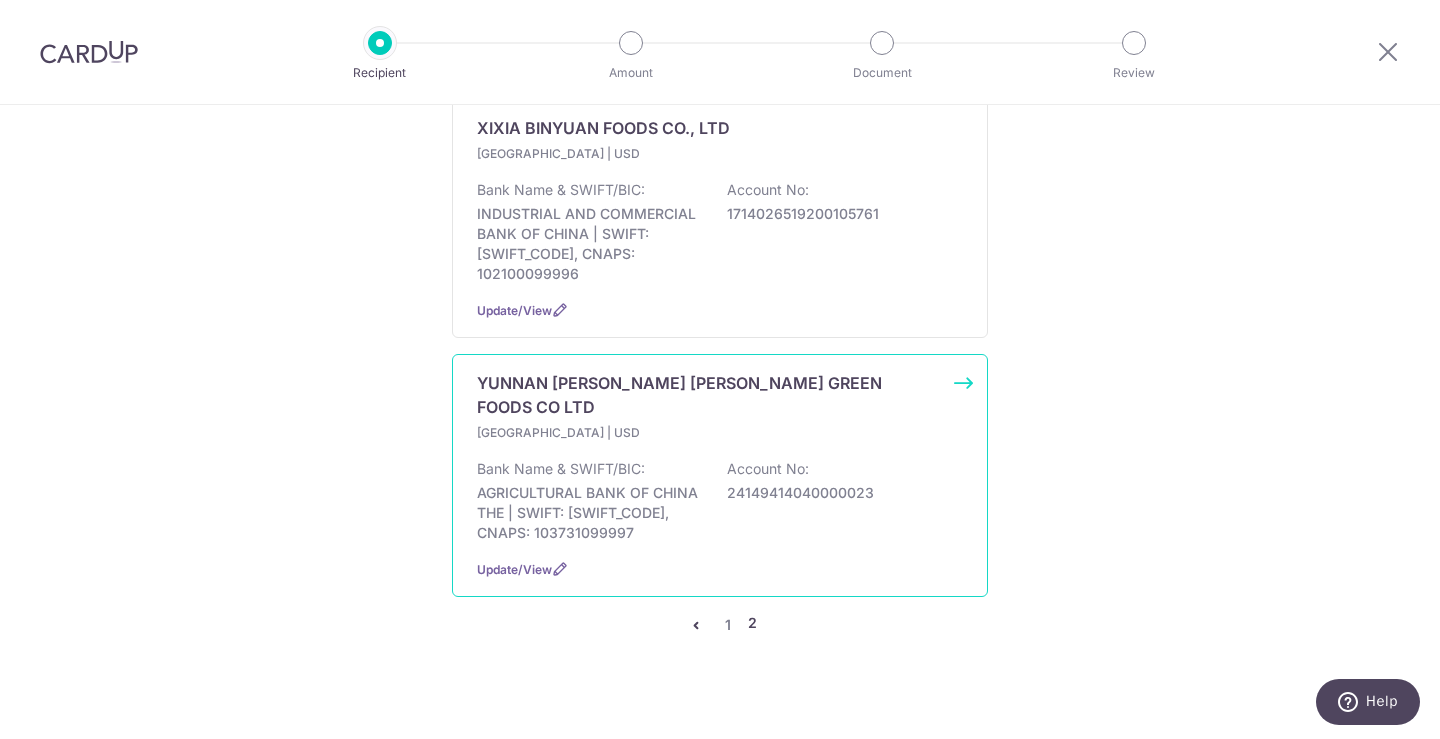 click on "Bank Name & SWIFT/BIC:
AGRICULTURAL BANK OF CHINA  THE | SWIFT: ABOCCNBJ240, CNAPS: 103731099997
Account No:
24149414040000023" at bounding box center (720, 501) 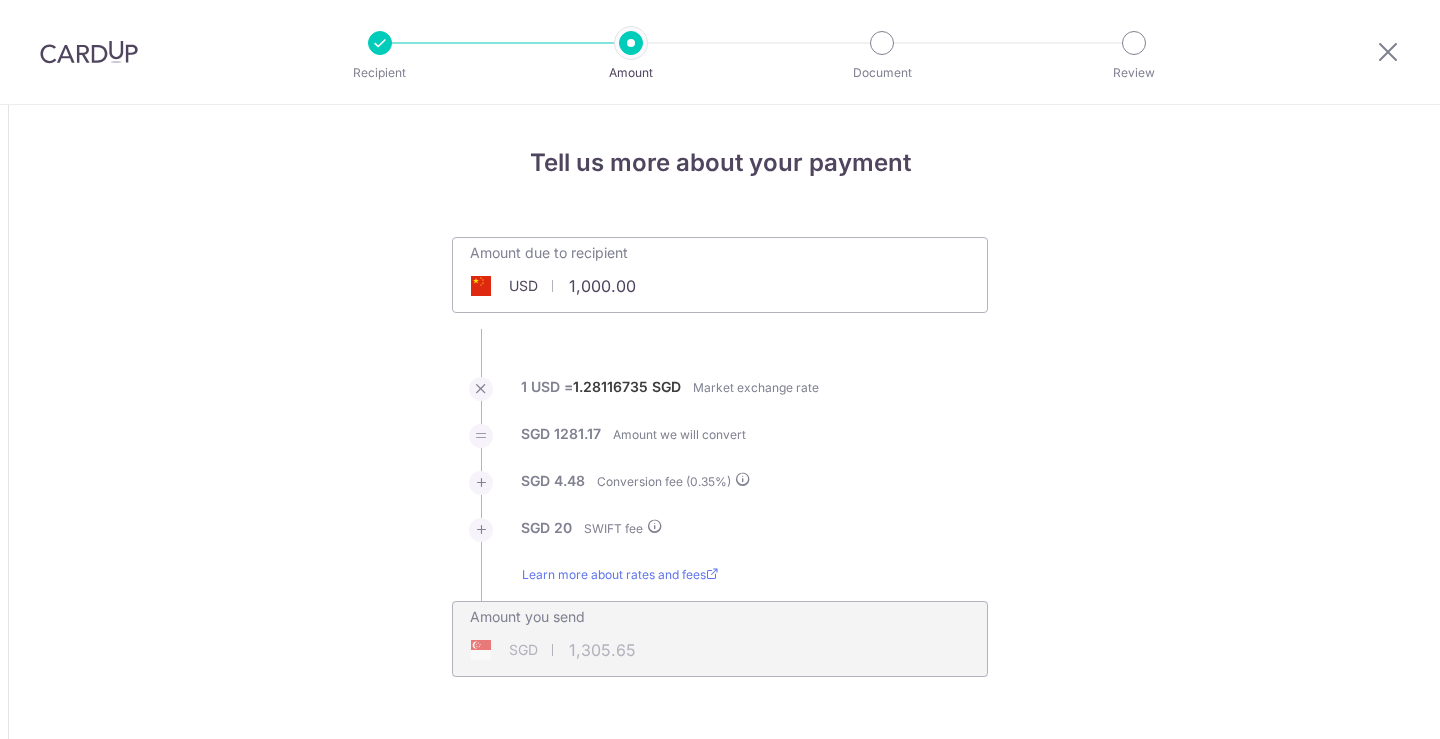 scroll, scrollTop: 0, scrollLeft: 0, axis: both 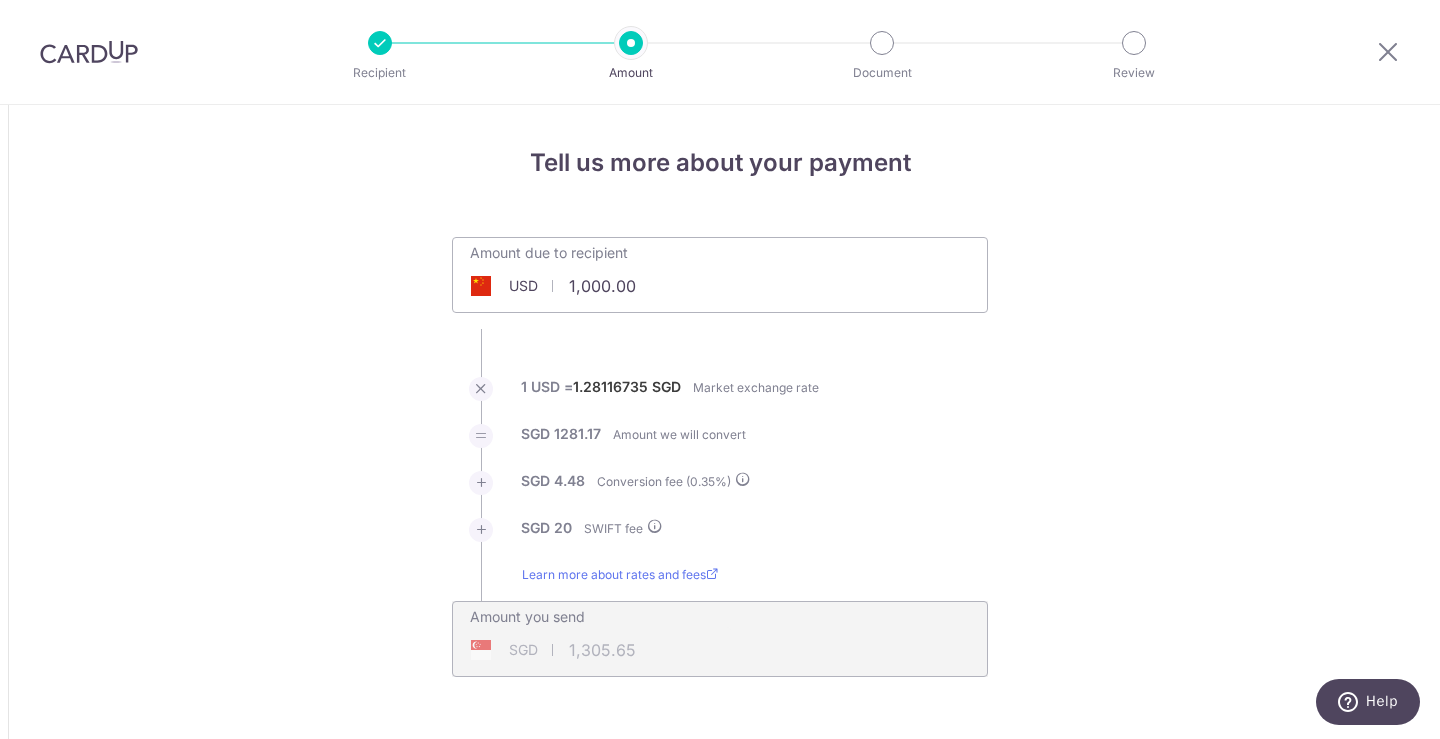 click on "1,000.00" at bounding box center [607, 286] 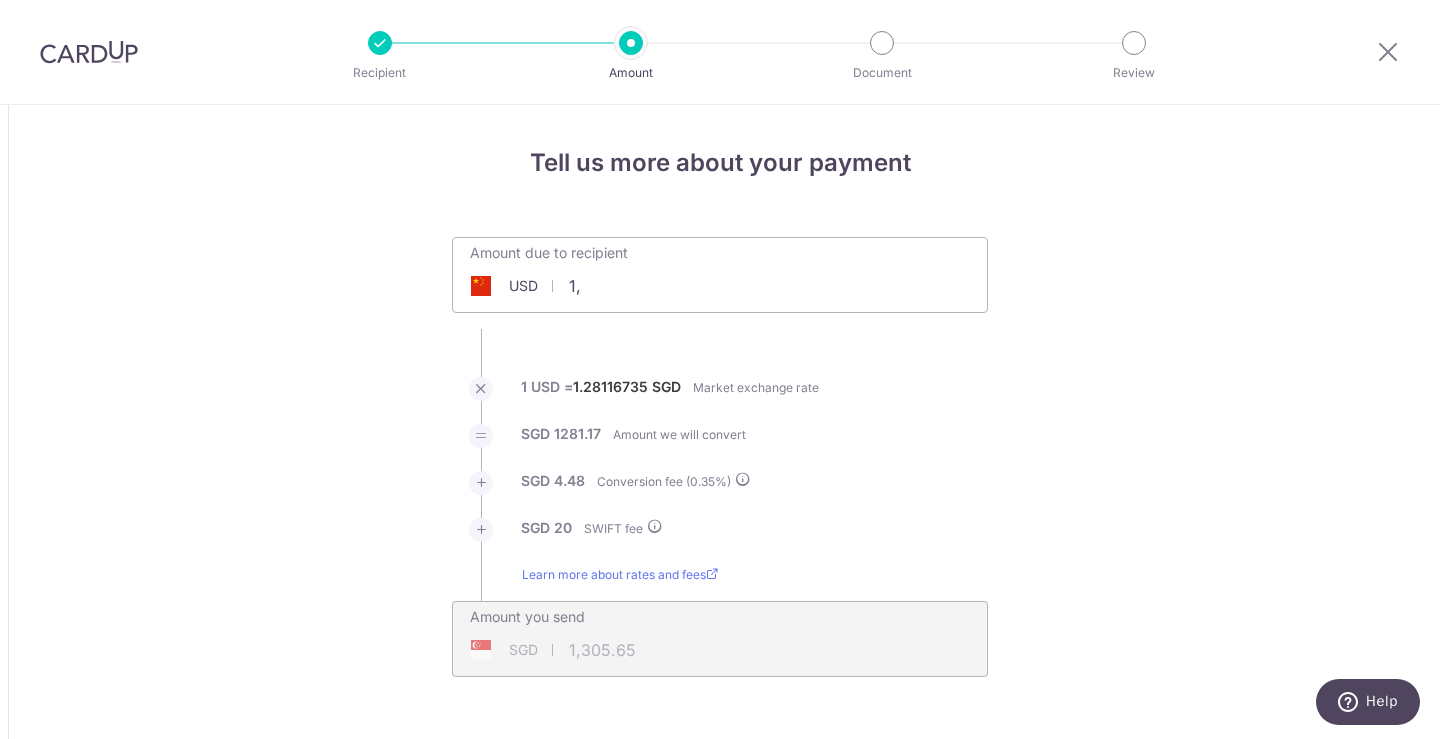 type on "1" 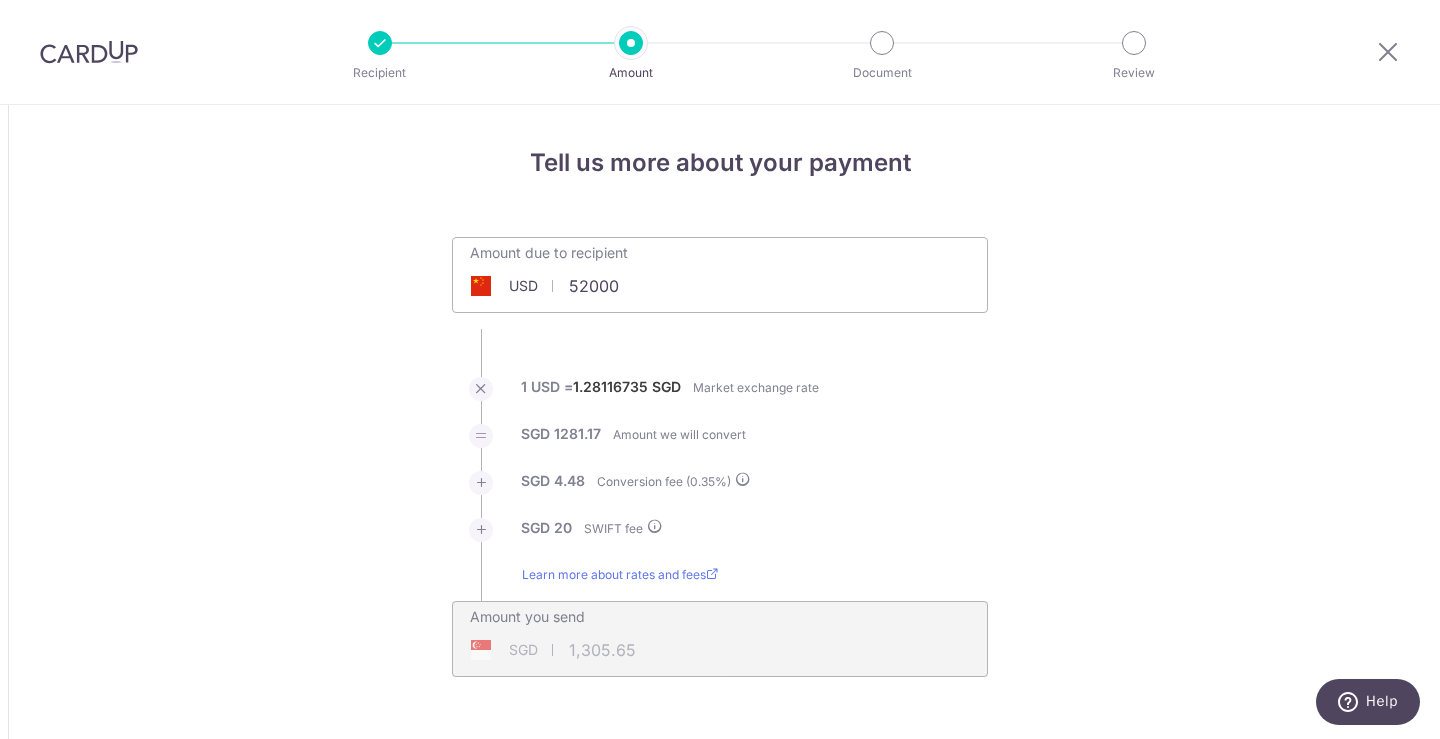 click on "Tell us more about your payment
Amount due to recipient
USD
52000
1000
1 USD =  1.28116735   SGD
Market exchange rate
SGD
1281.17
Amount we will convert
SGD" at bounding box center [720, 1476] 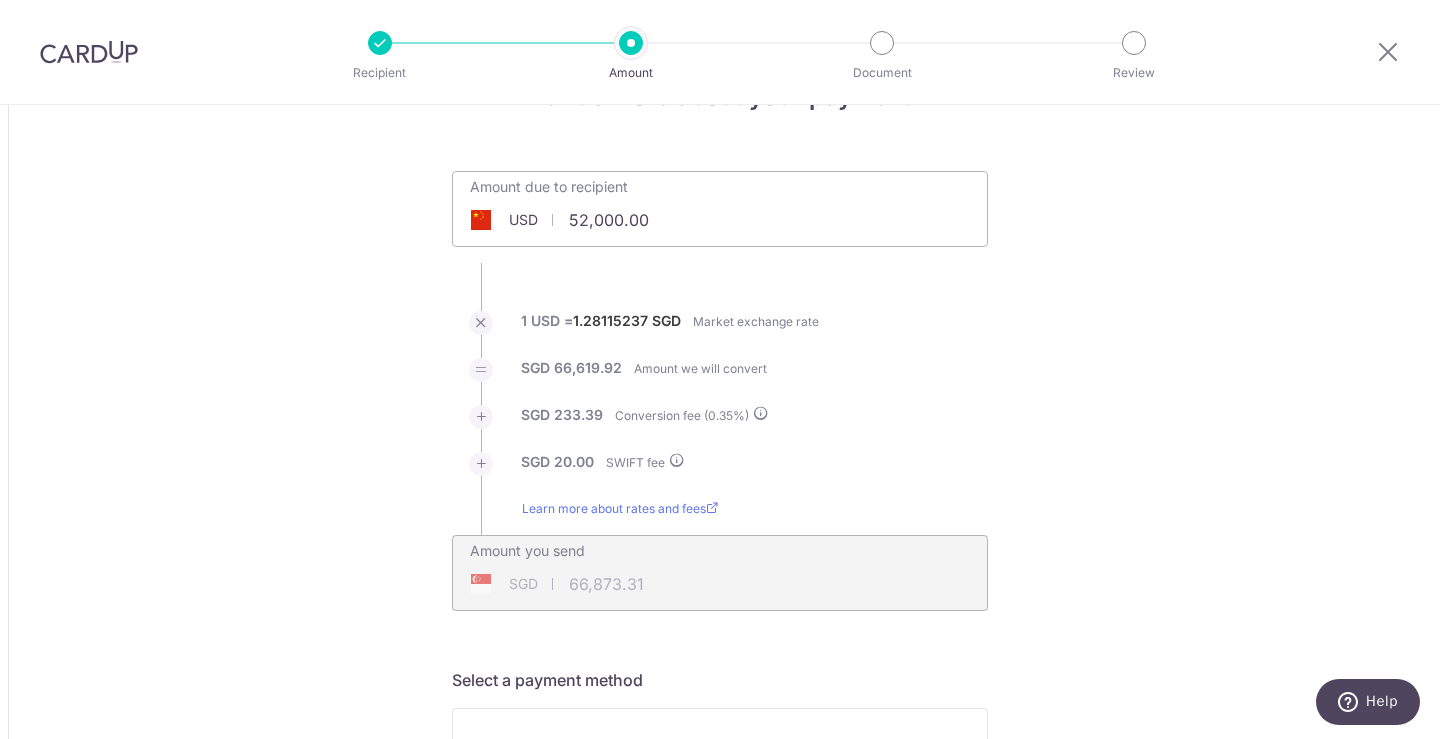 scroll, scrollTop: 100, scrollLeft: 0, axis: vertical 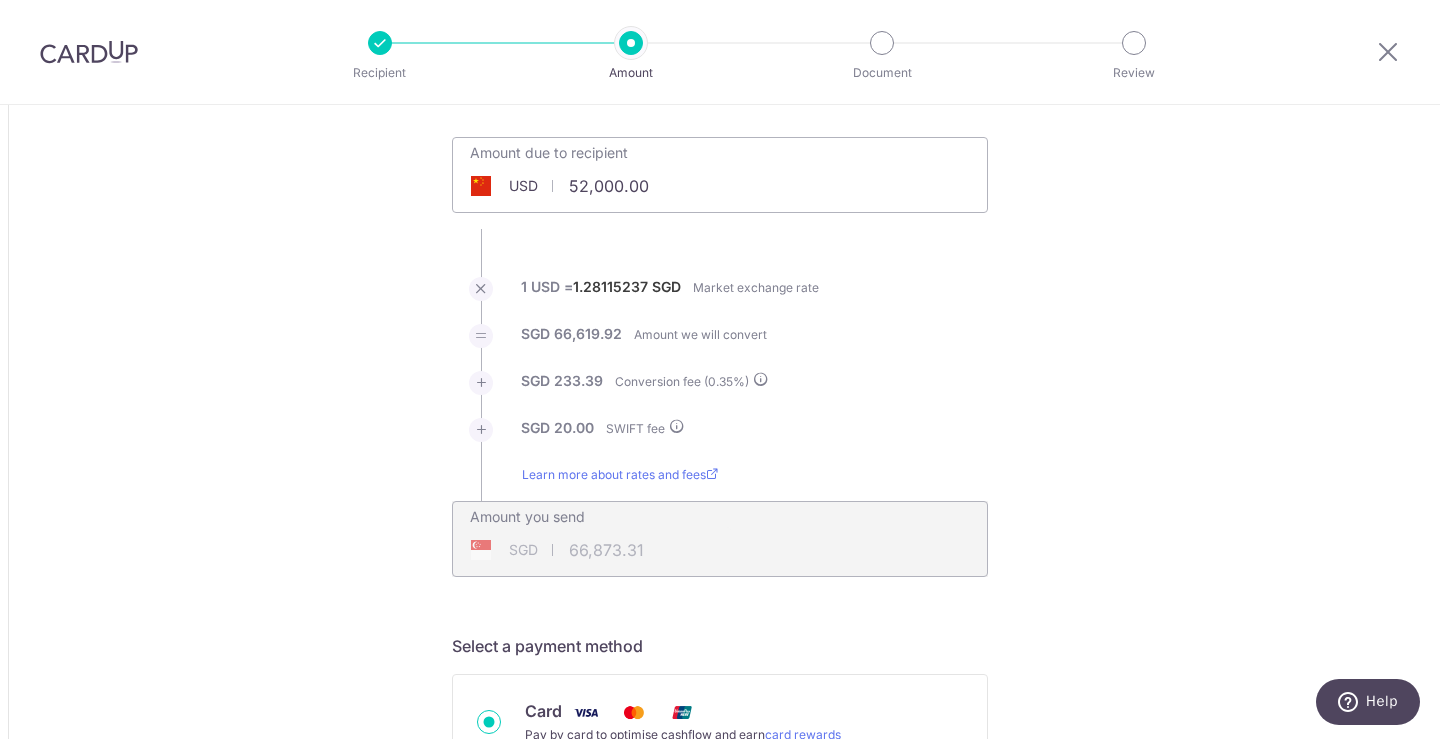 click on "52,000.00" at bounding box center (607, 186) 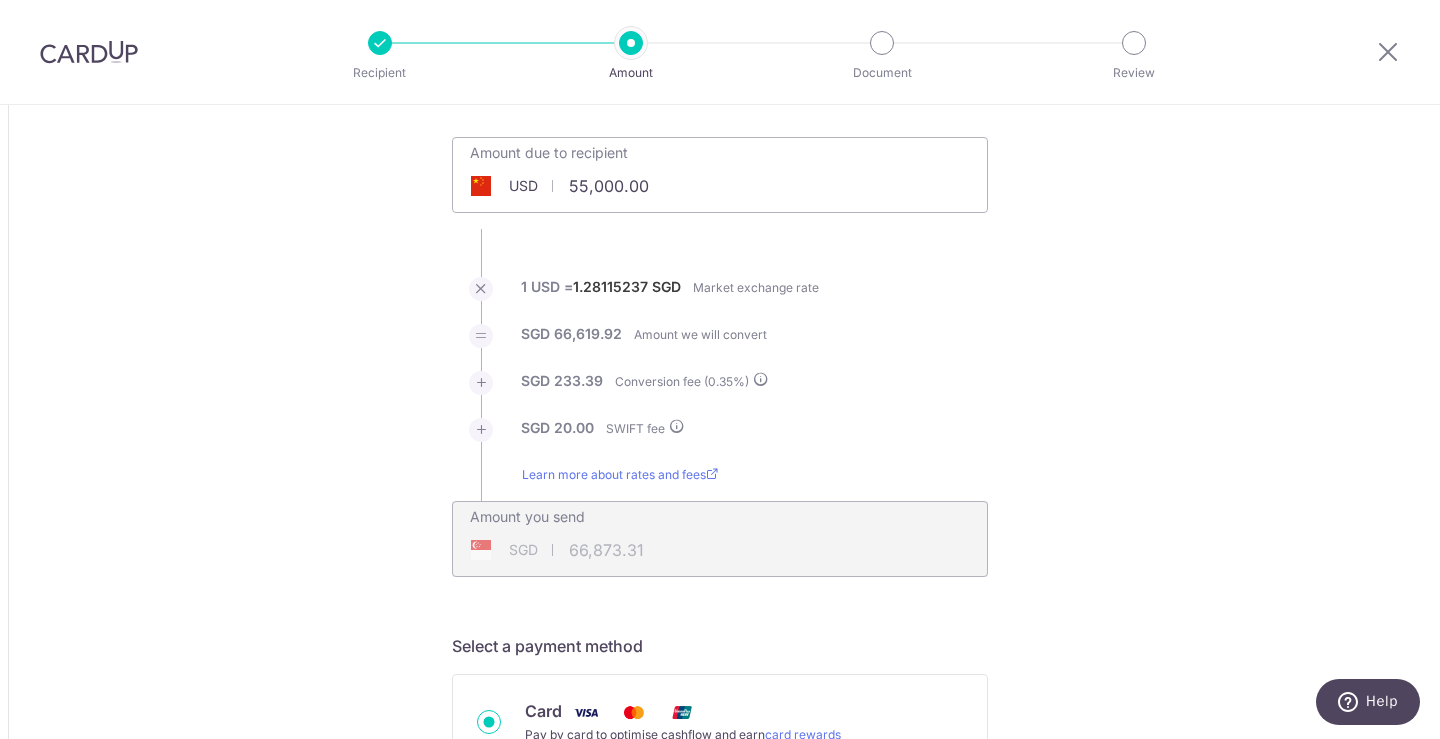 drag, startPoint x: 947, startPoint y: 252, endPoint x: 1024, endPoint y: 468, distance: 229.3142 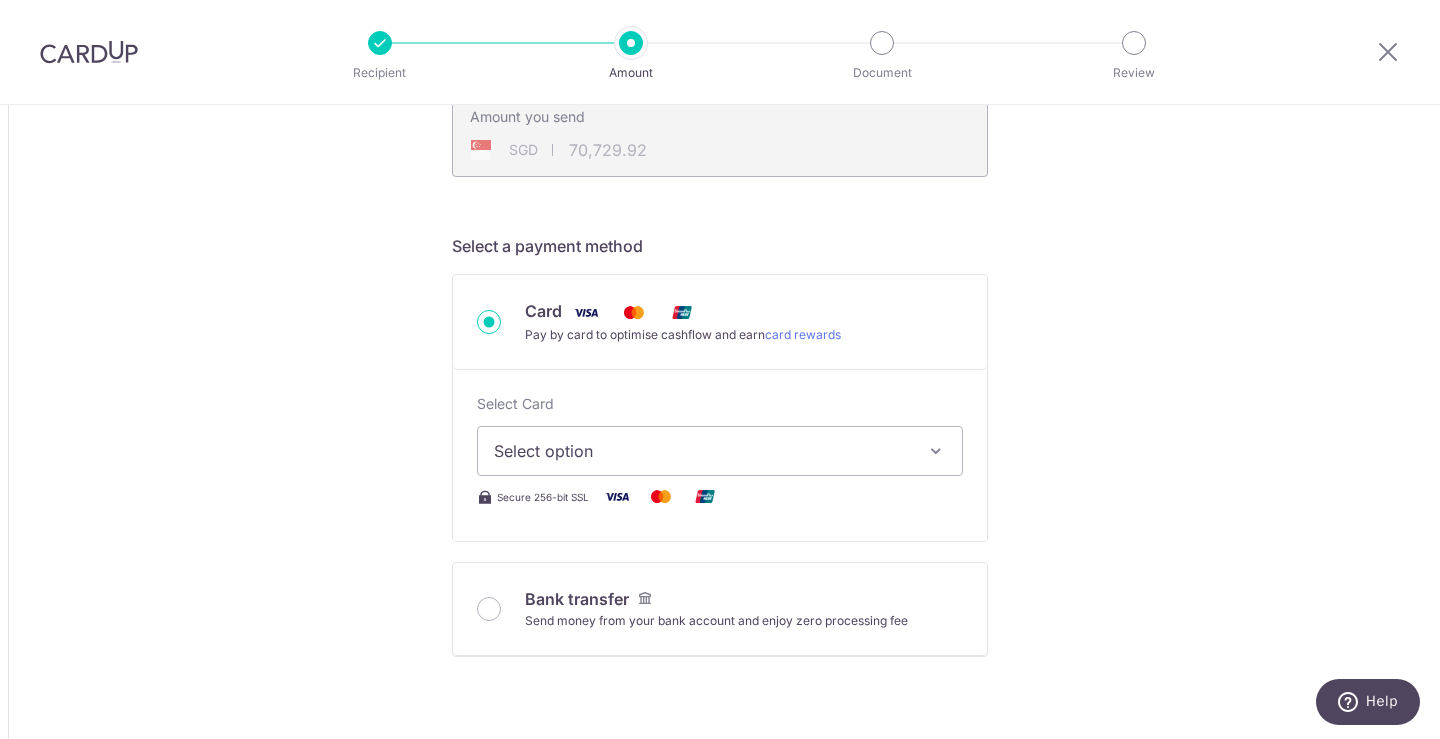 scroll, scrollTop: 600, scrollLeft: 0, axis: vertical 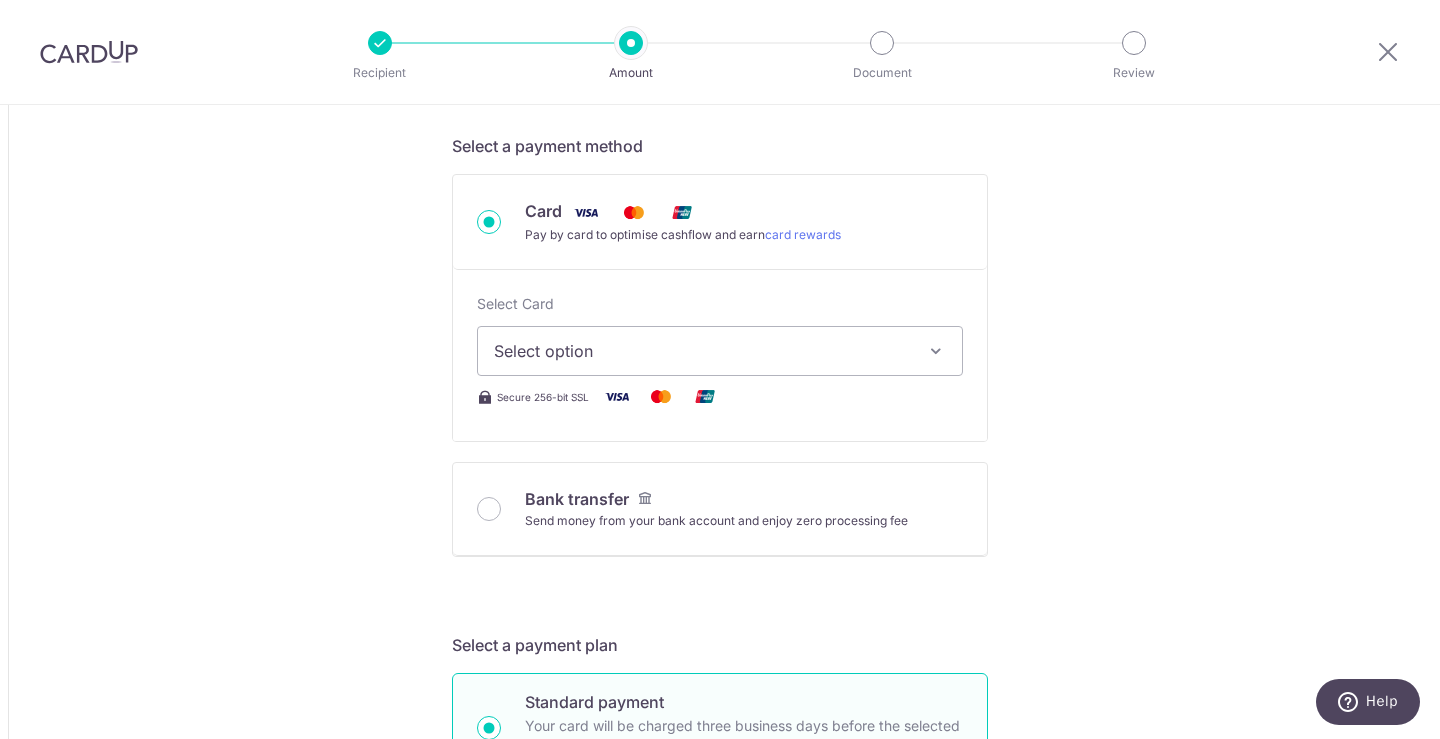 click at bounding box center [936, 351] 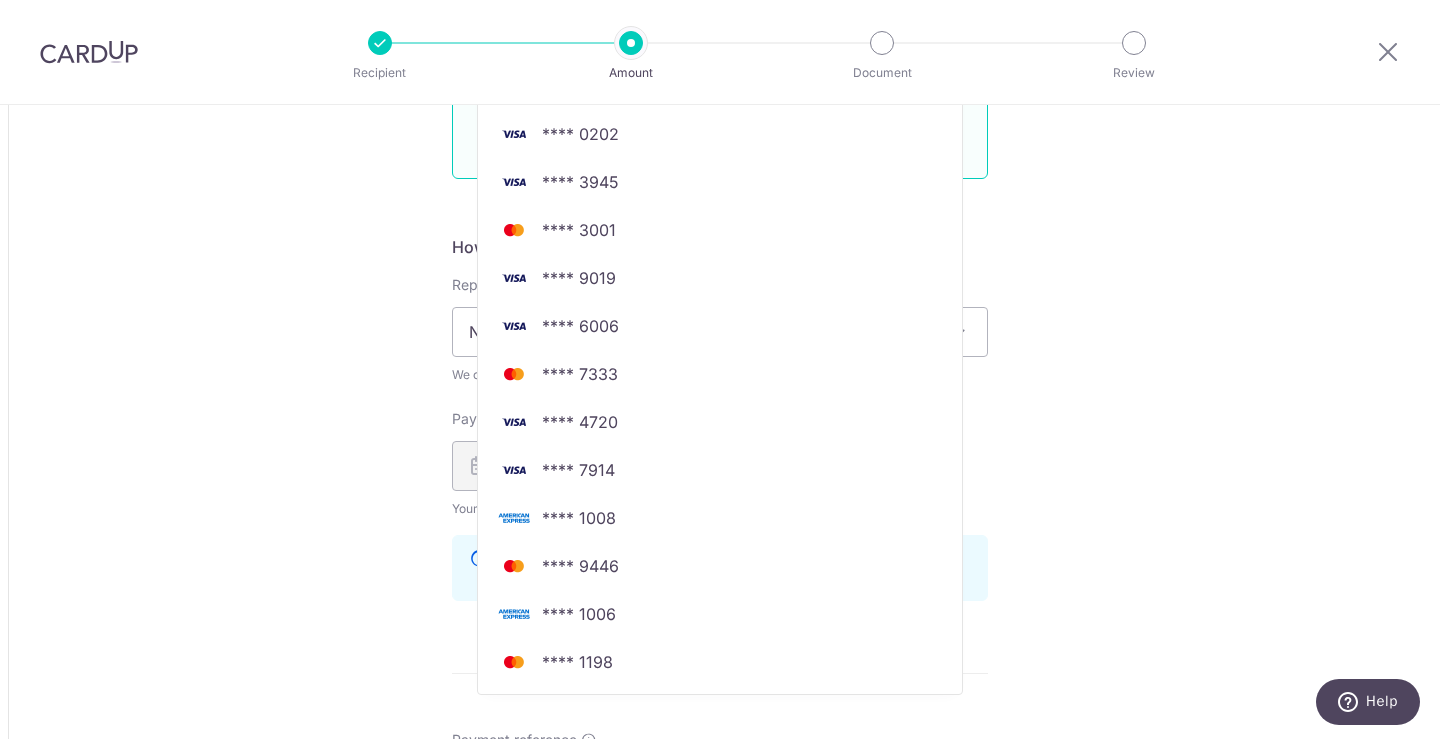 scroll, scrollTop: 1100, scrollLeft: 0, axis: vertical 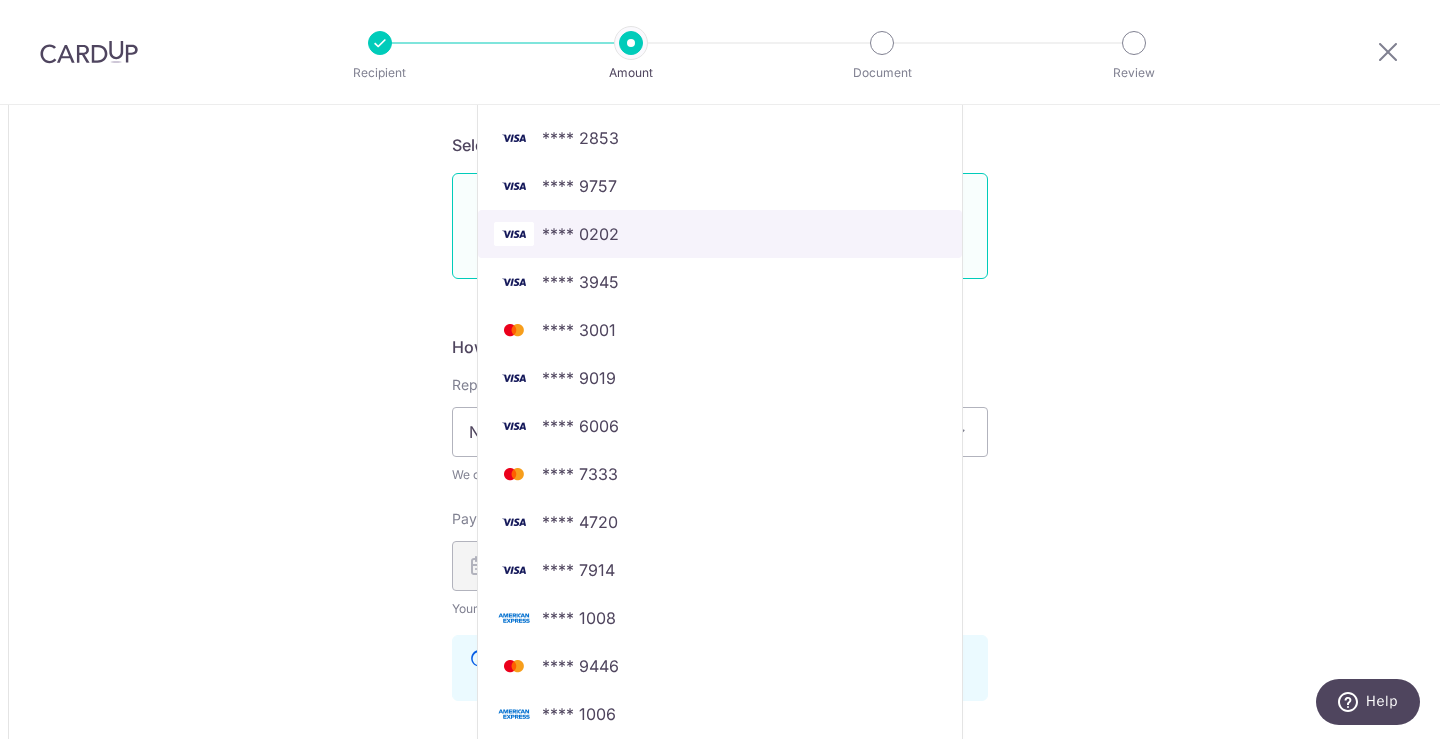 click on "**** 0202" at bounding box center [720, 234] 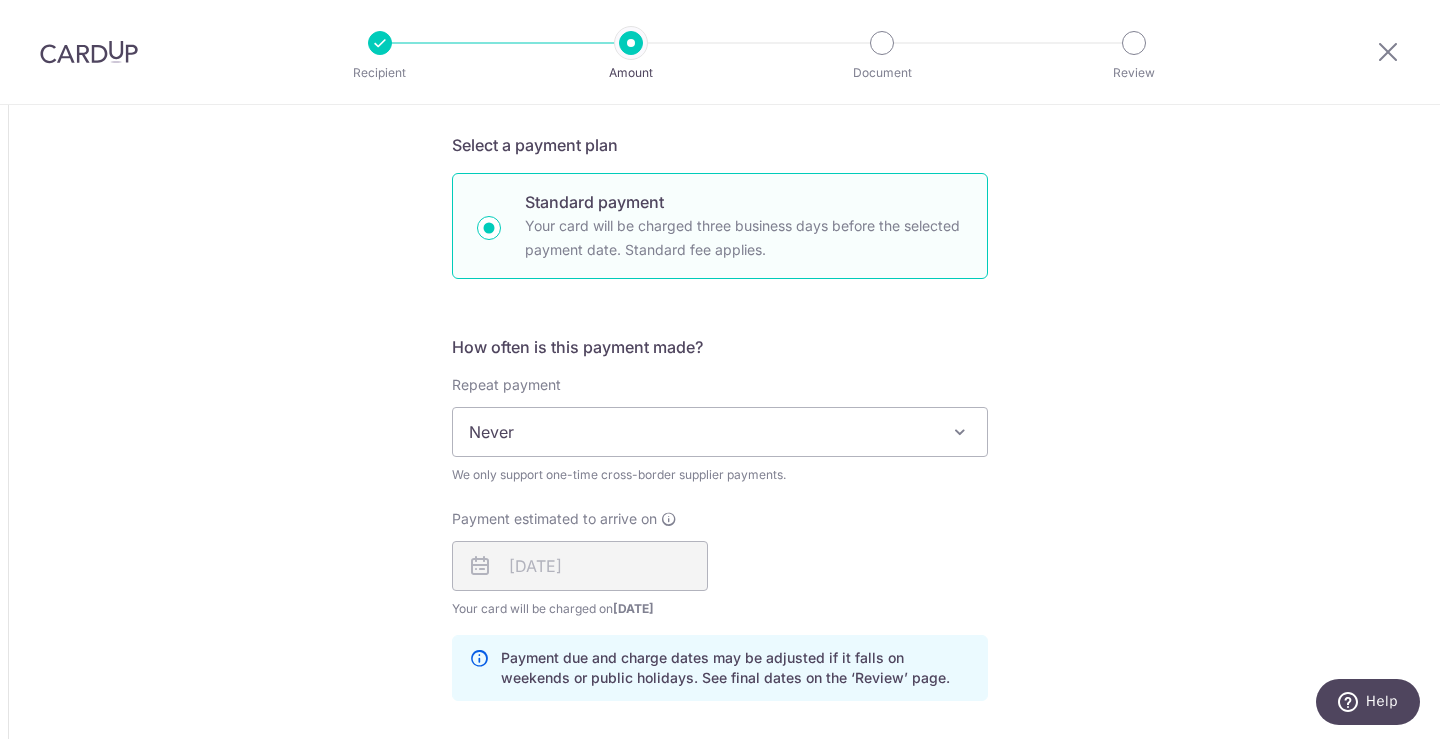 type on "55,000.00" 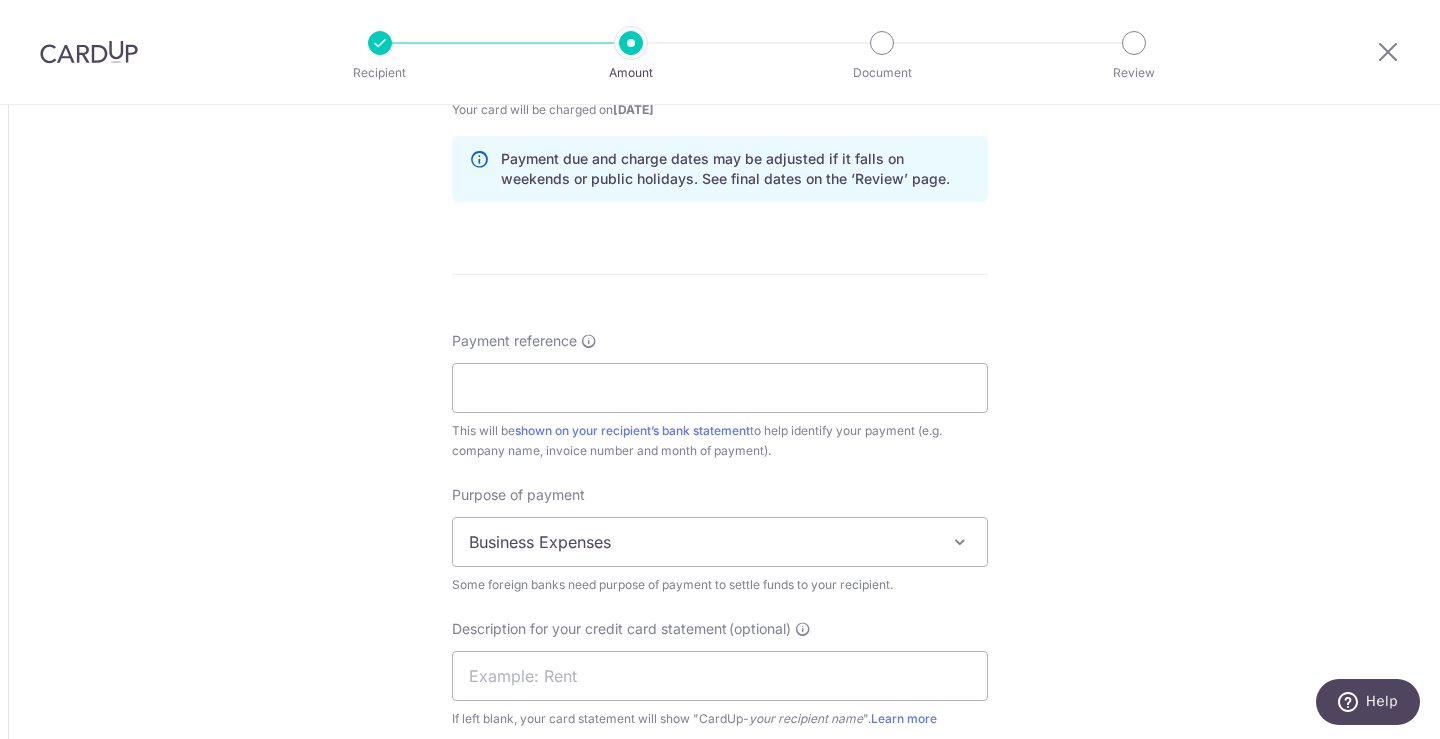 scroll, scrollTop: 1600, scrollLeft: 0, axis: vertical 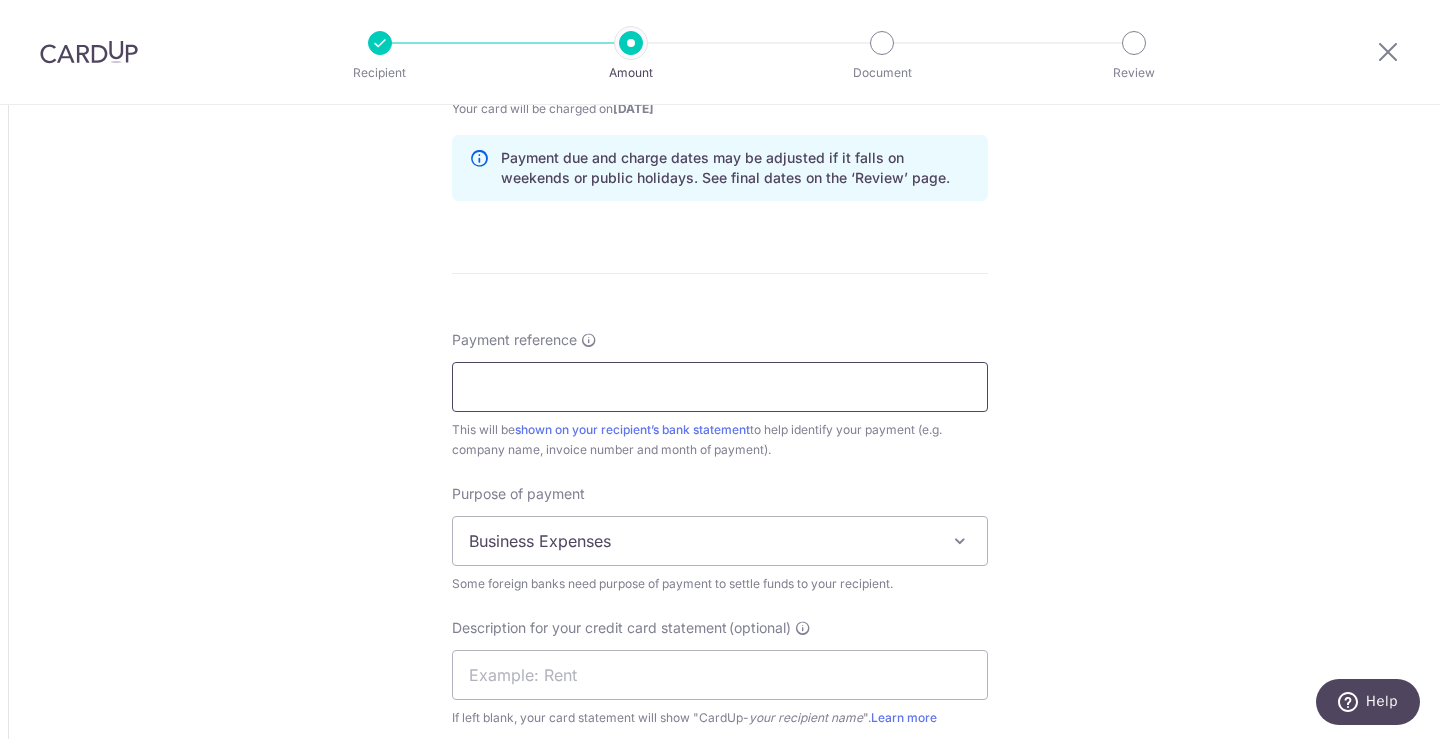 click on "Payment reference" at bounding box center [720, 387] 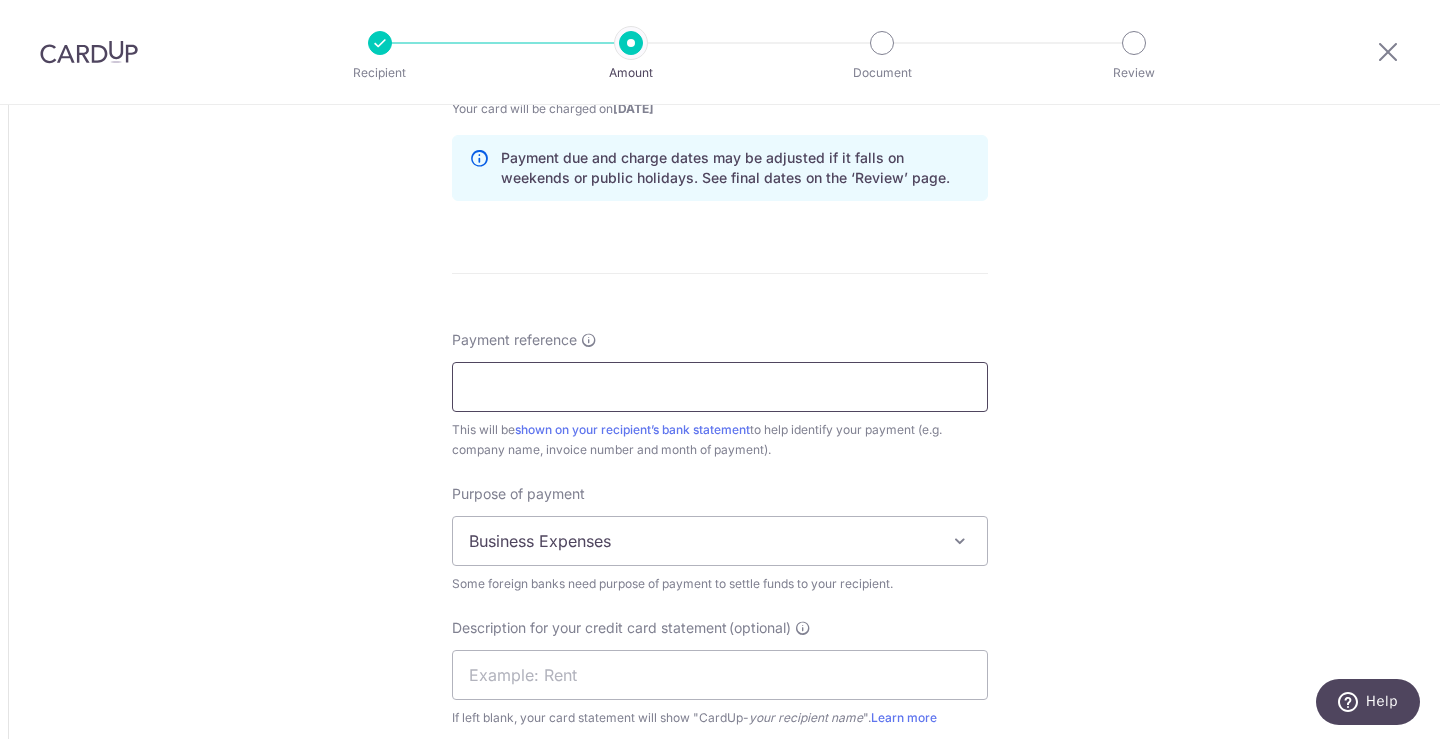 type on "Purchase of dried goods" 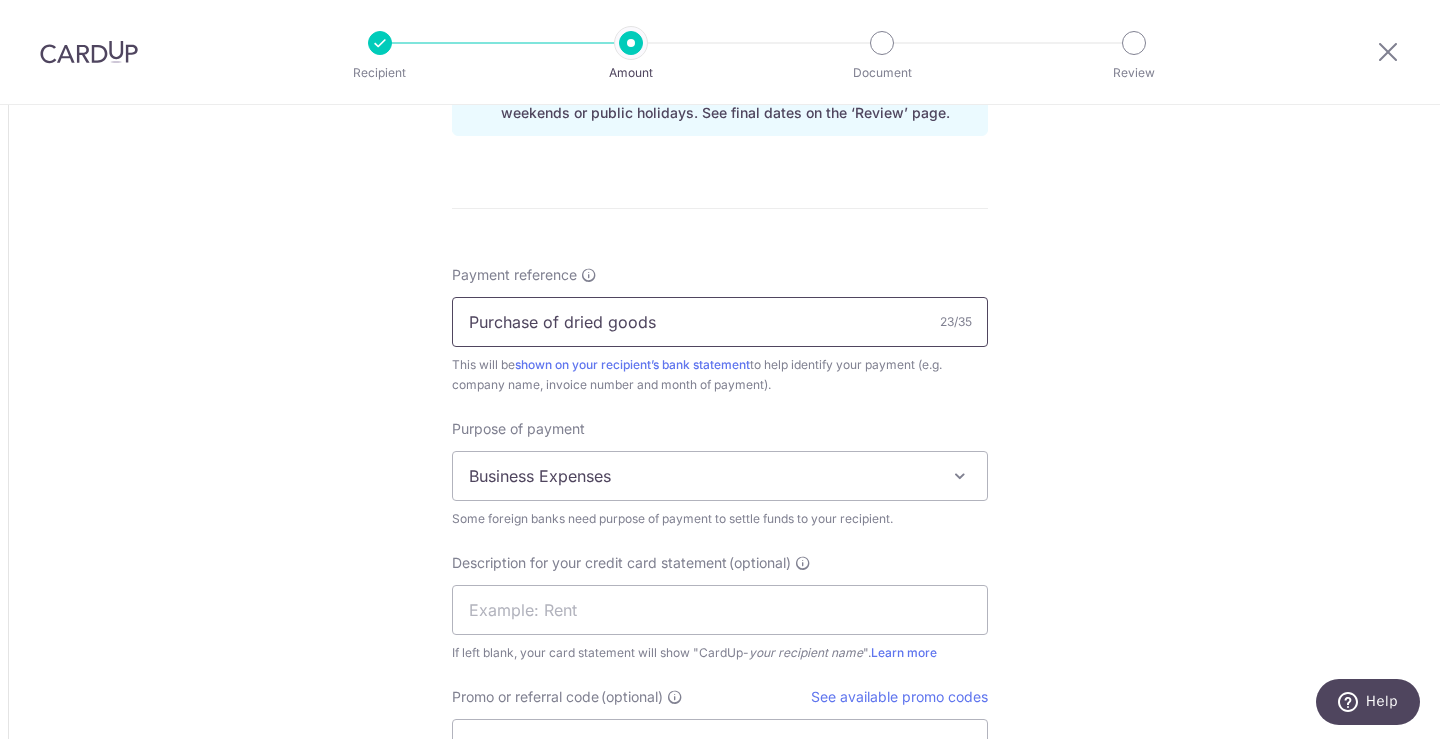 scroll, scrollTop: 1700, scrollLeft: 0, axis: vertical 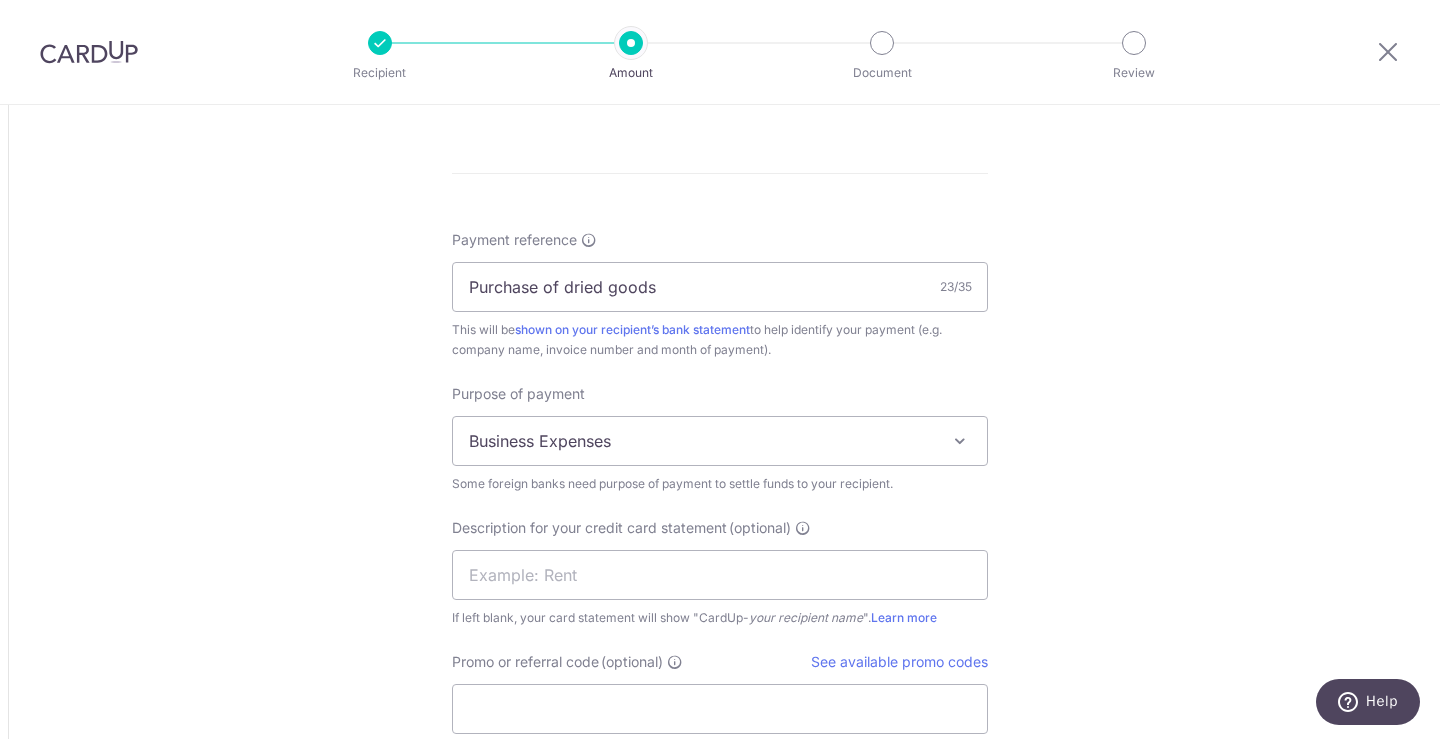 click on "Business Expenses" at bounding box center [720, 441] 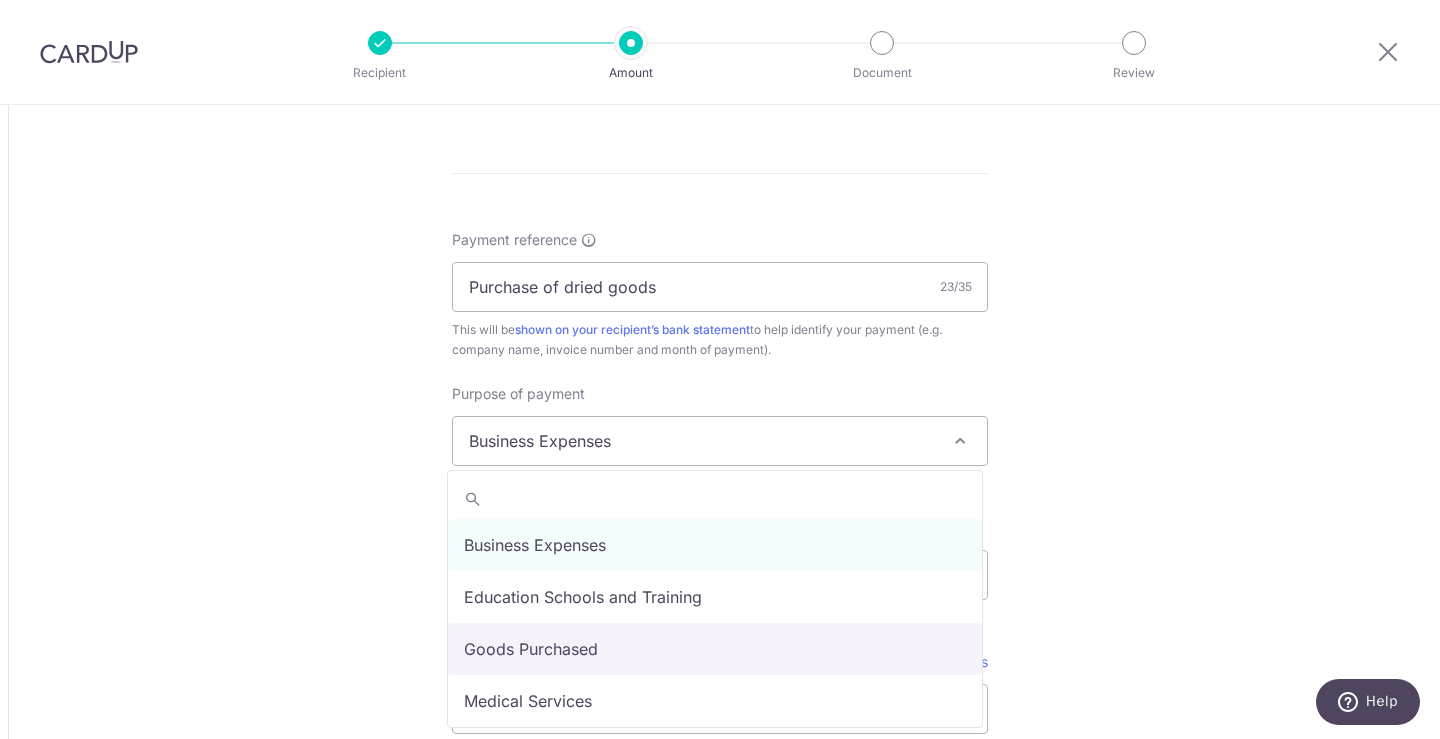 select on "Goods Purchased" 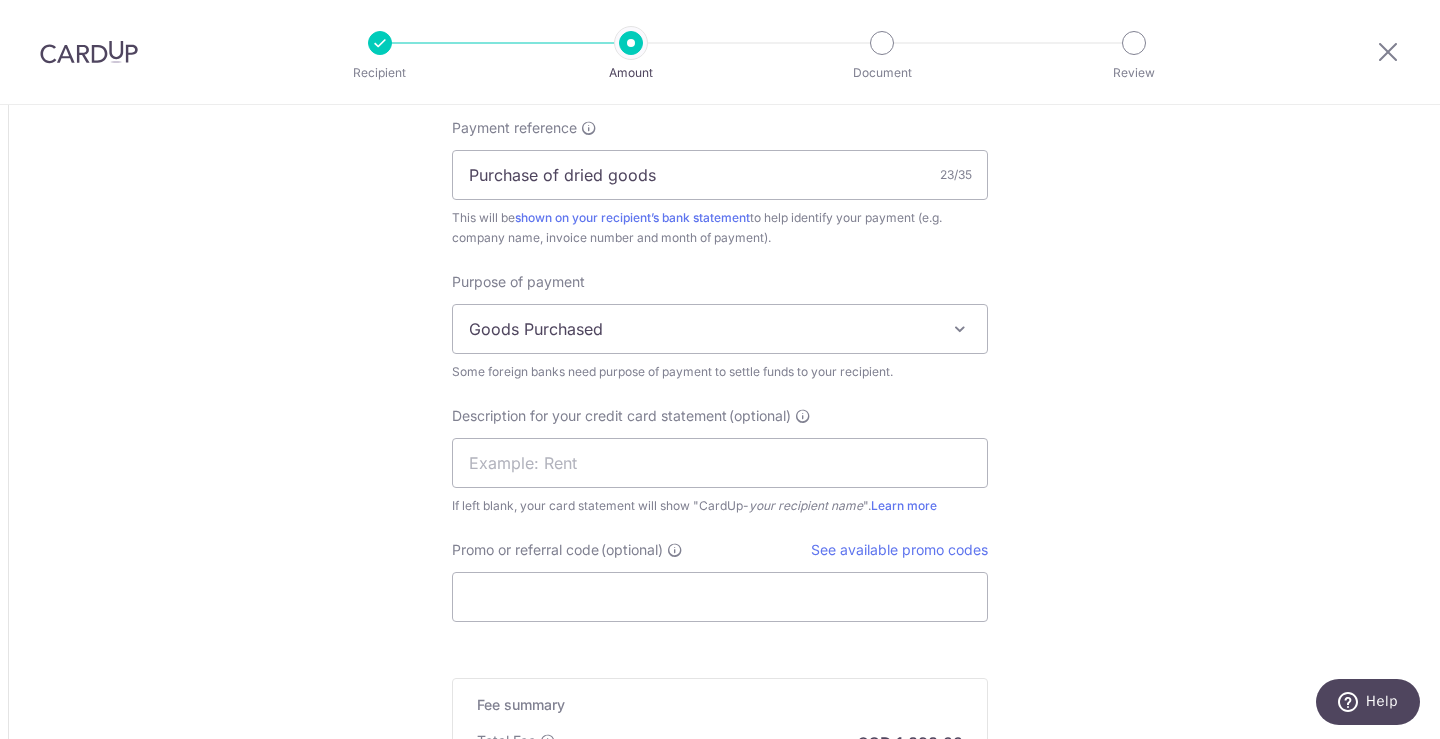 scroll, scrollTop: 2000, scrollLeft: 0, axis: vertical 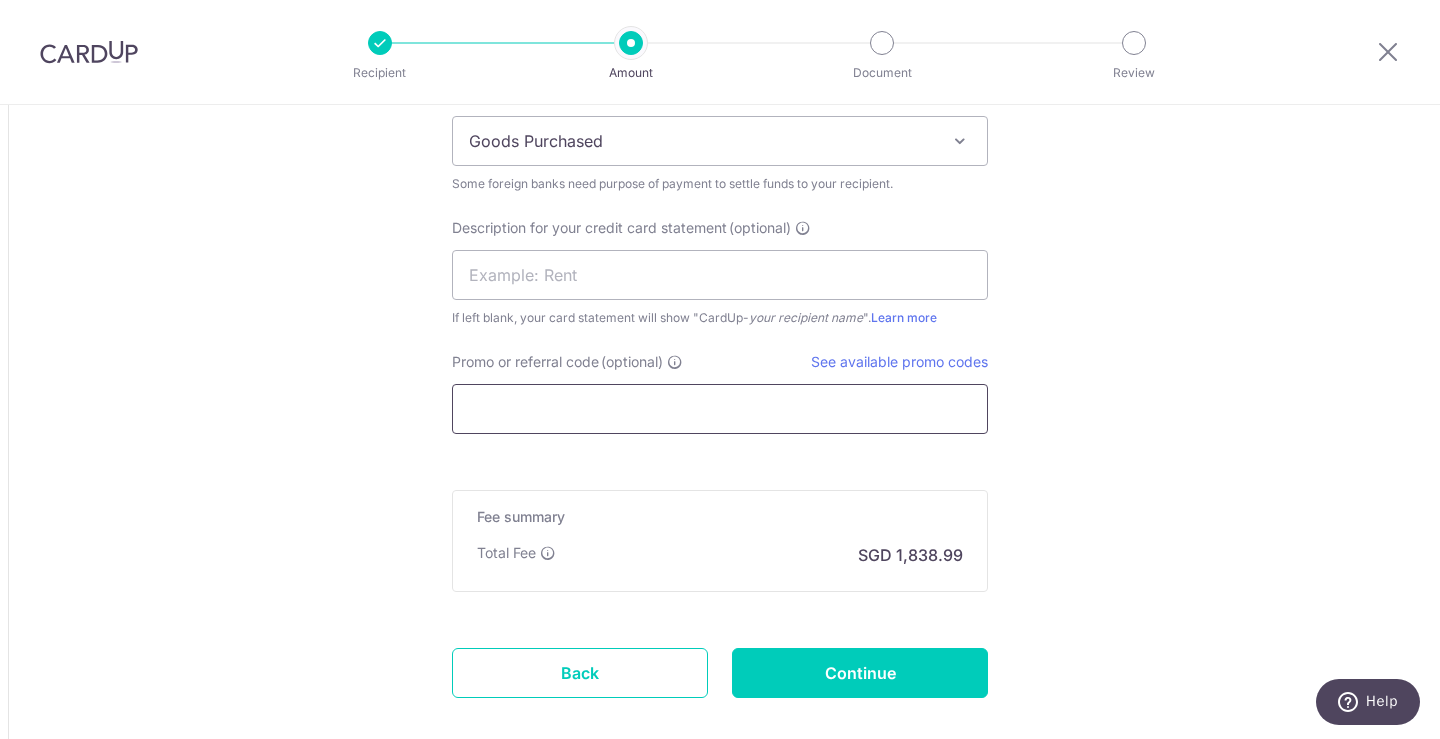 click on "Promo or referral code
(optional)" at bounding box center [720, 409] 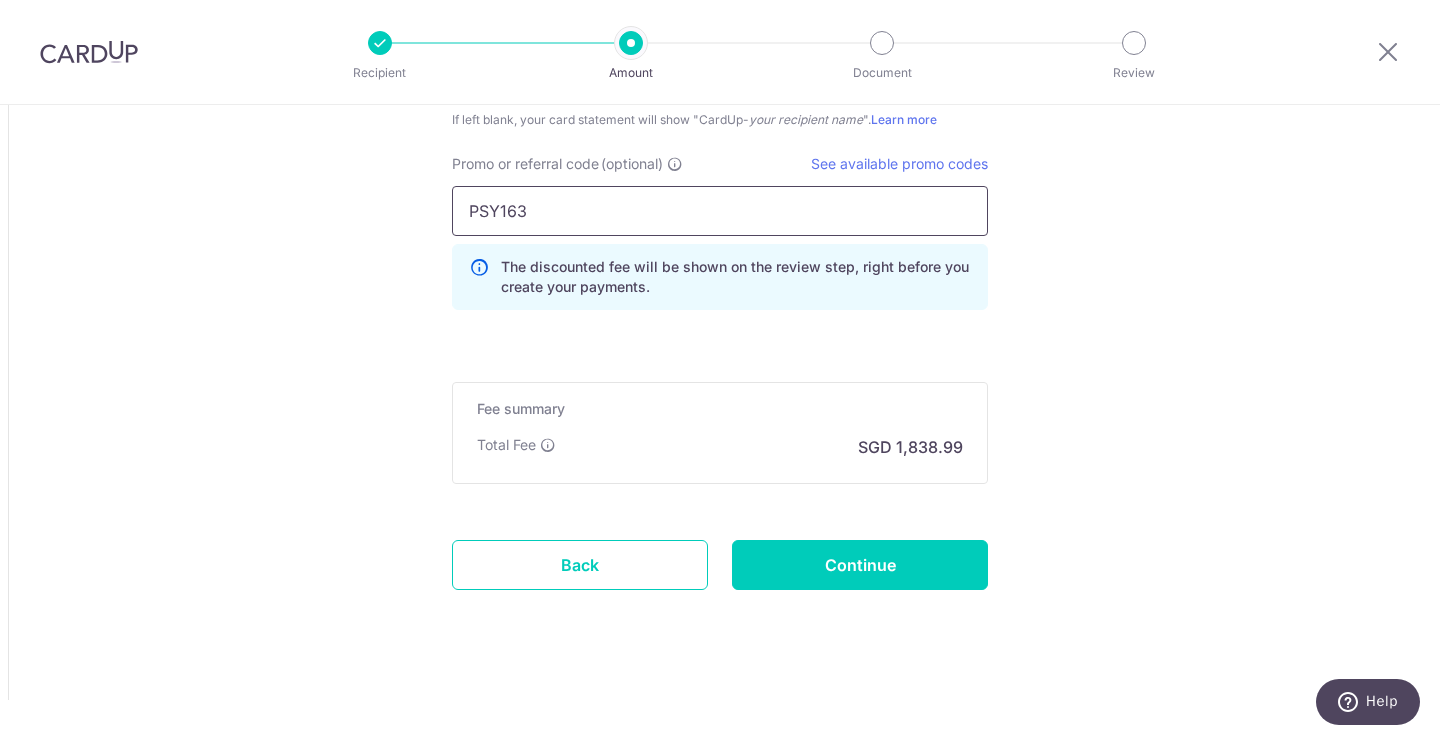 scroll, scrollTop: 2199, scrollLeft: 0, axis: vertical 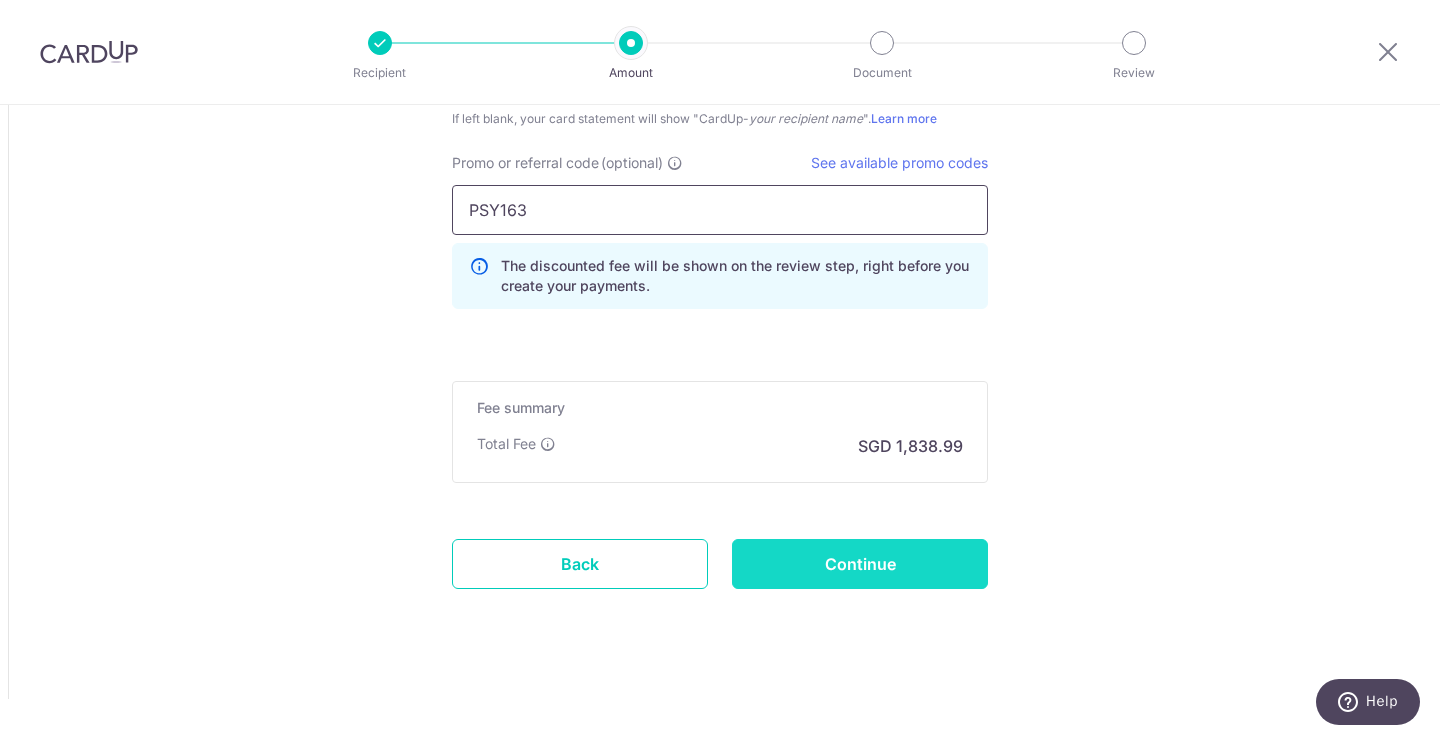 type on "PSY163" 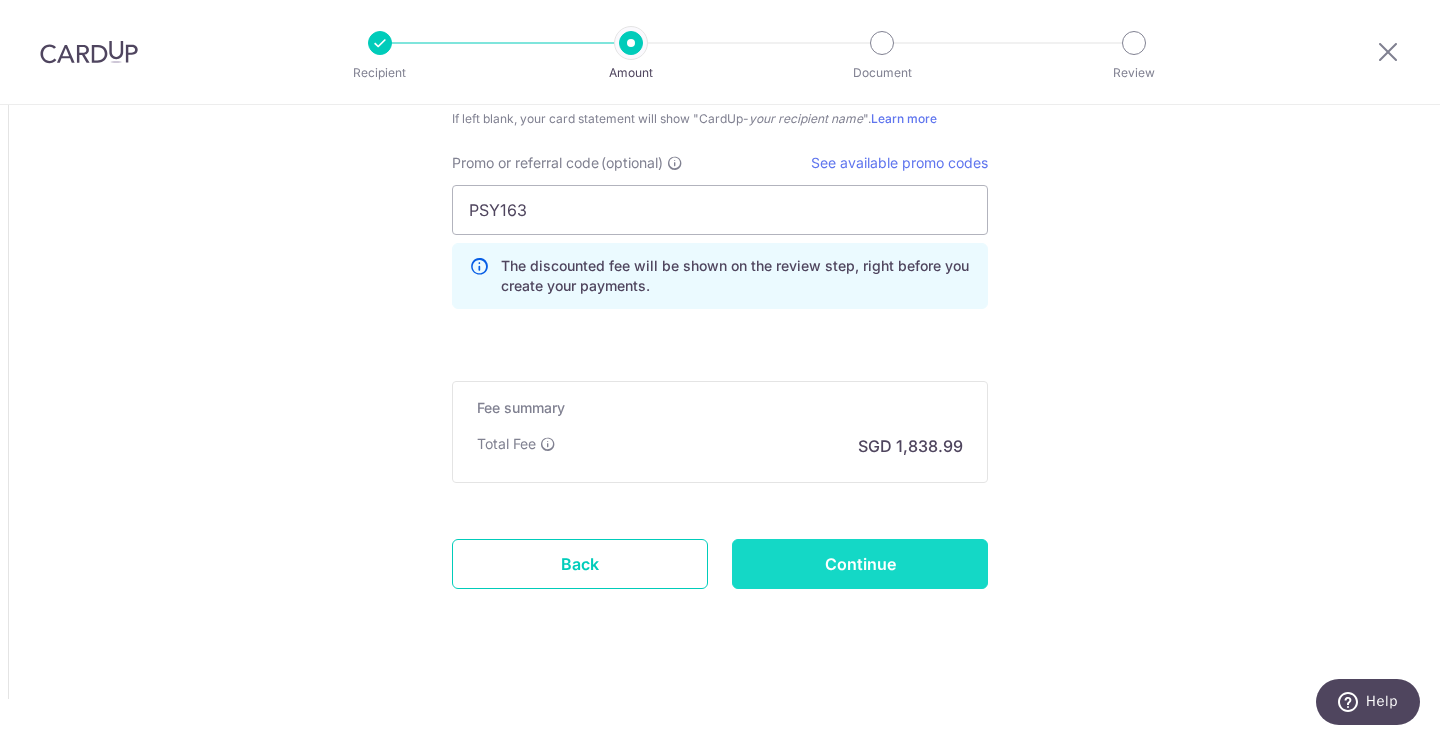 click on "Continue" at bounding box center (860, 564) 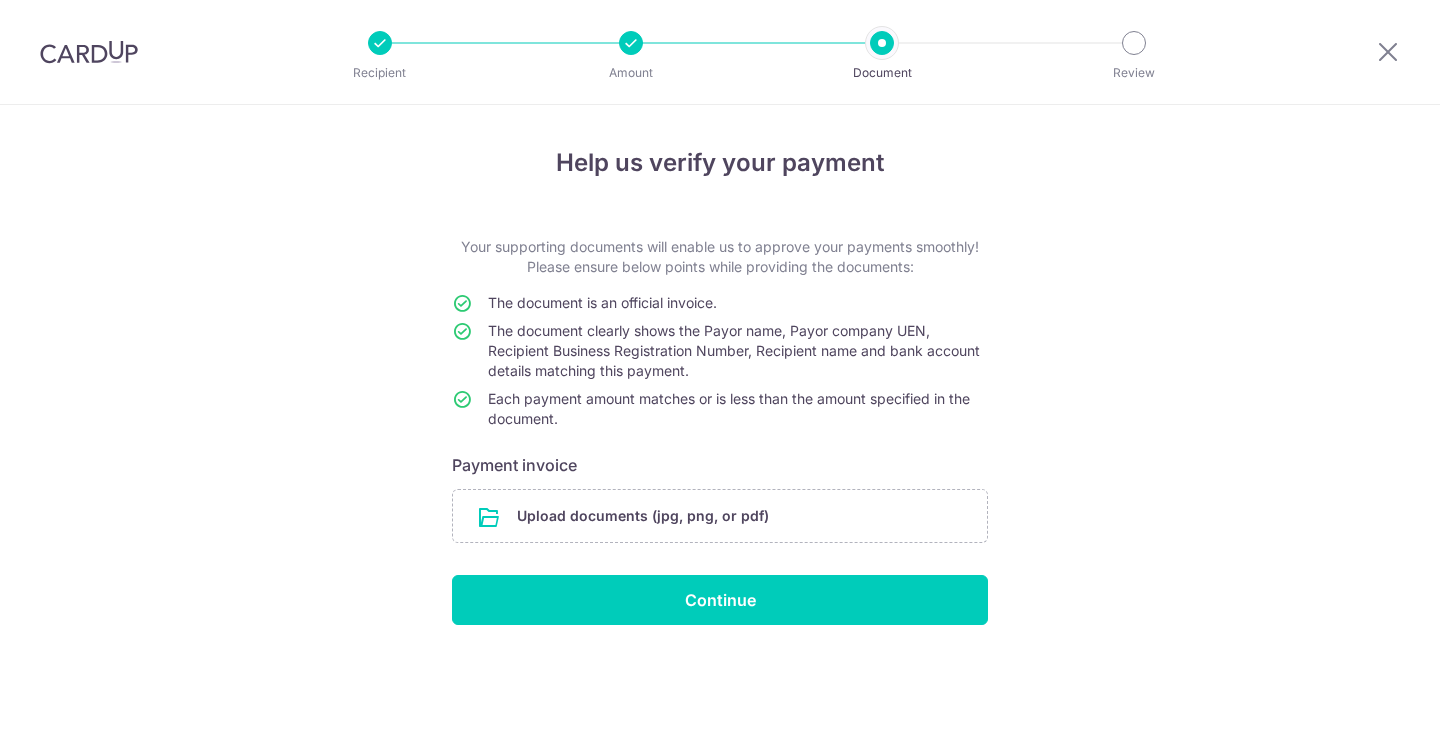 scroll, scrollTop: 0, scrollLeft: 0, axis: both 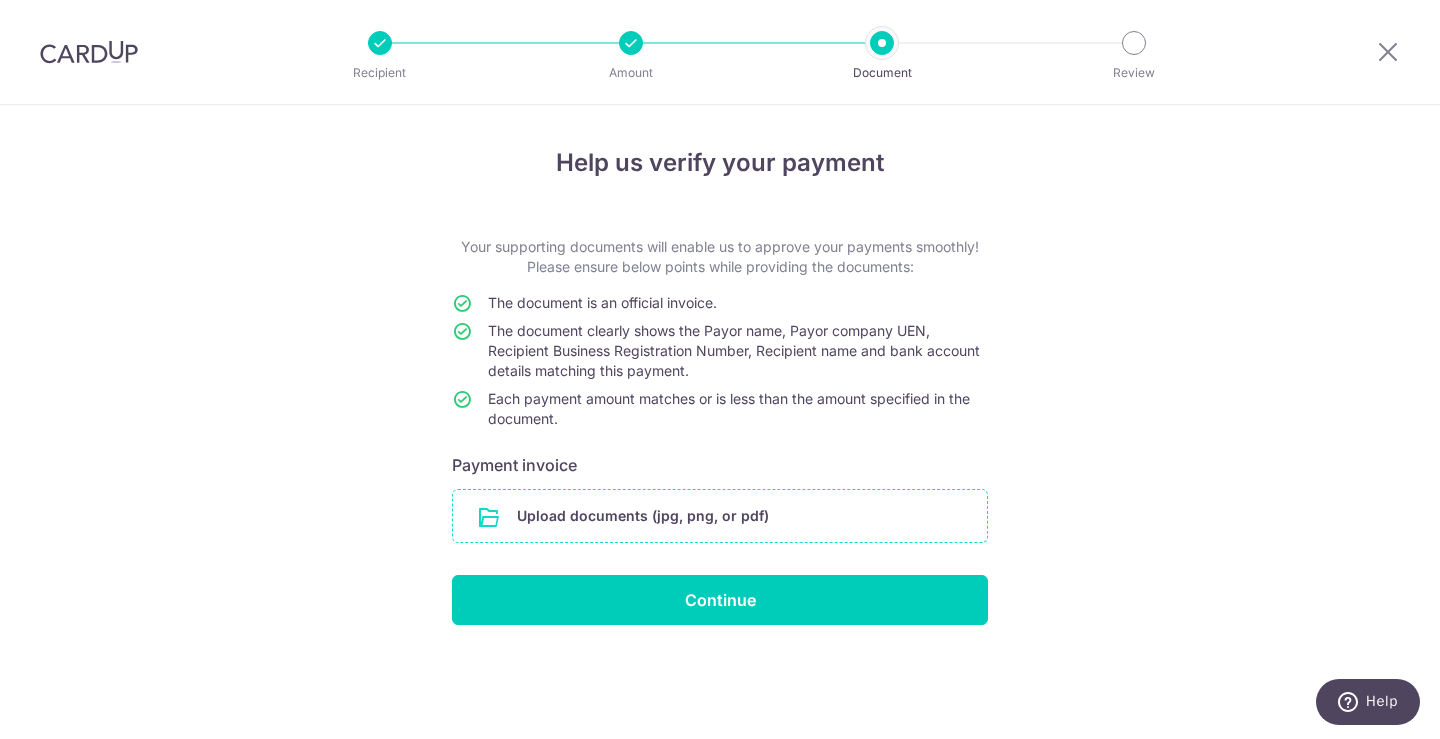 click at bounding box center [720, 516] 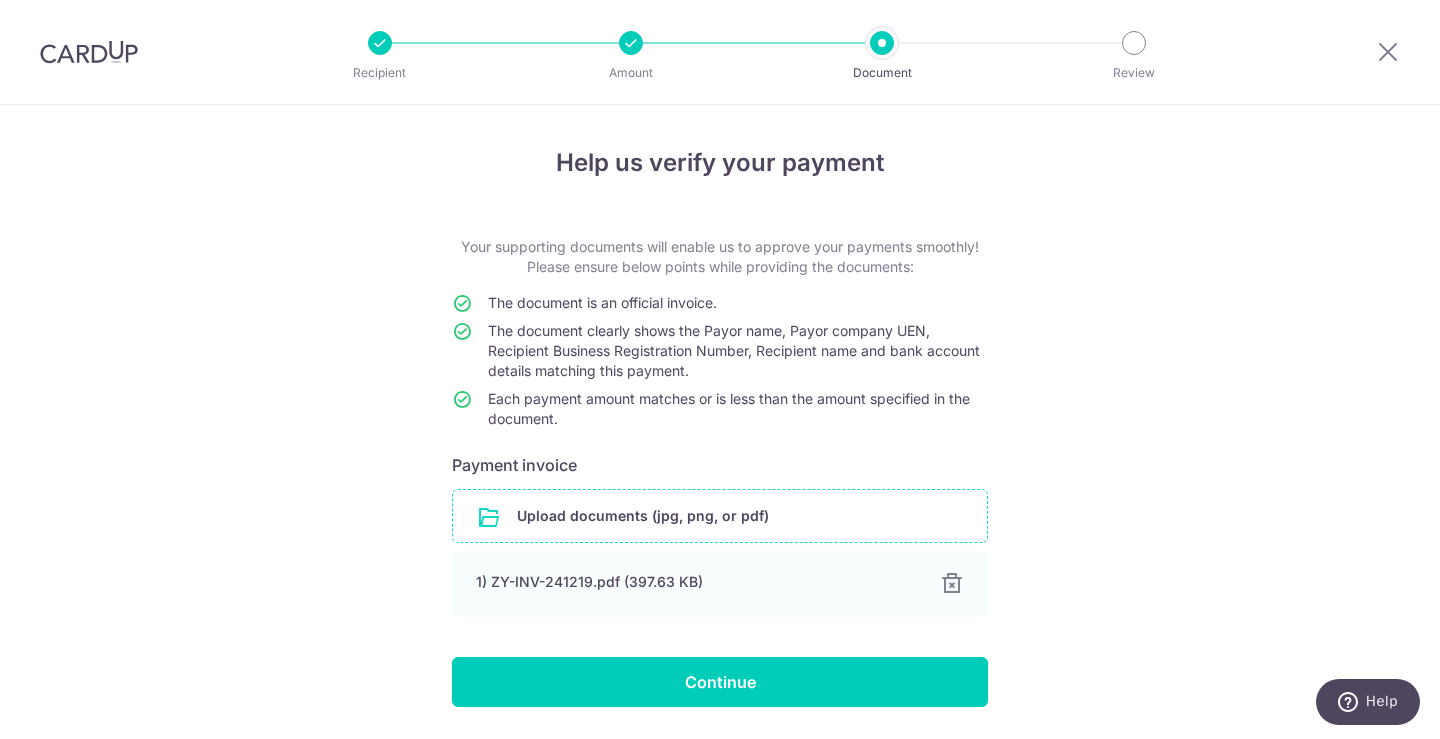 scroll, scrollTop: 62, scrollLeft: 0, axis: vertical 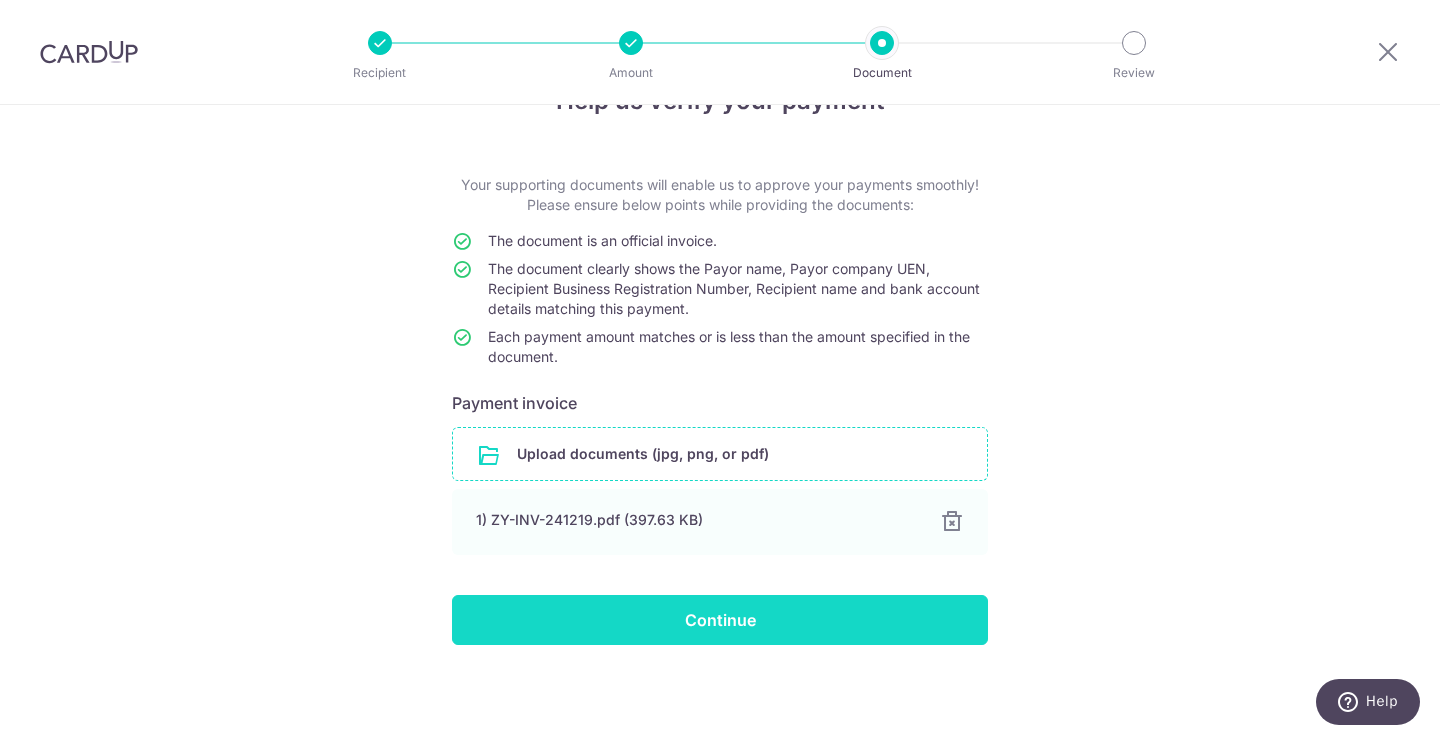 click on "Continue" at bounding box center [720, 620] 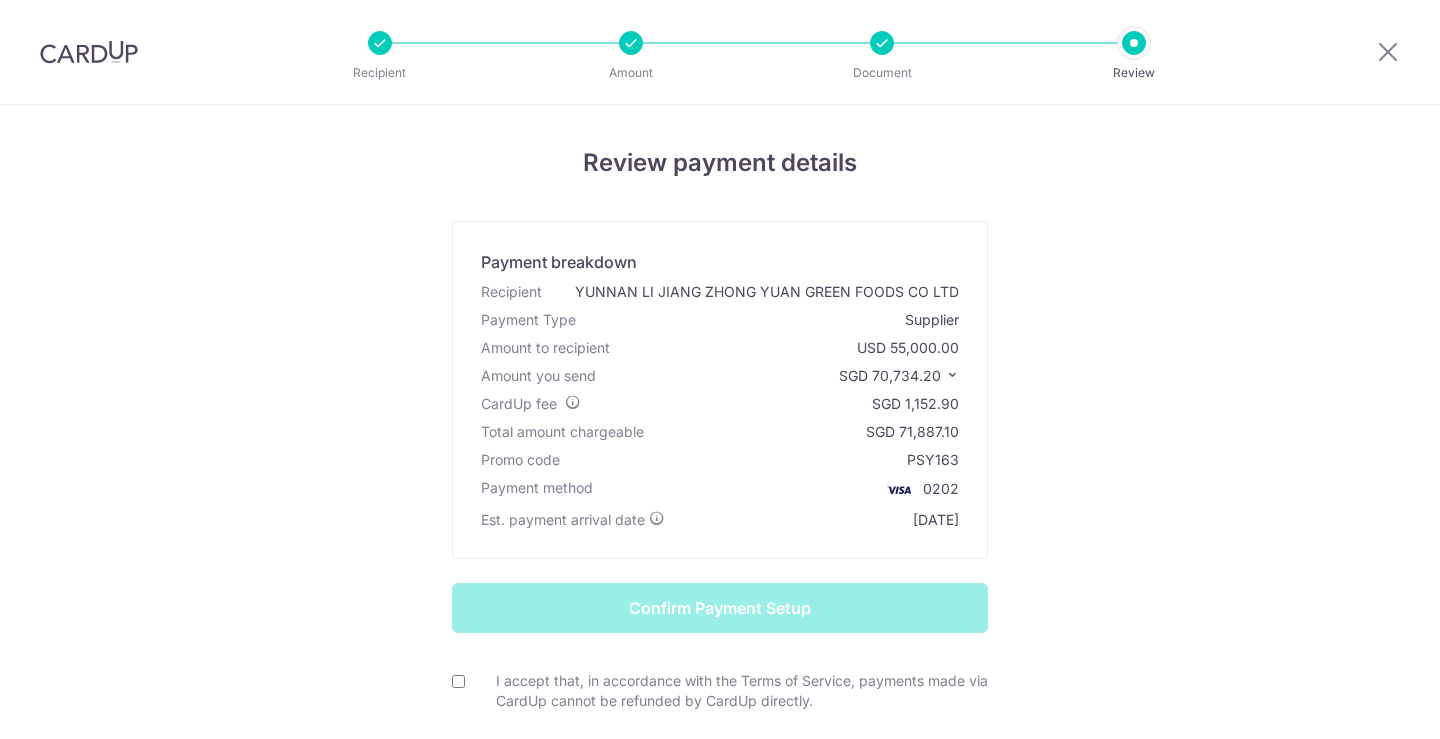 scroll, scrollTop: 0, scrollLeft: 0, axis: both 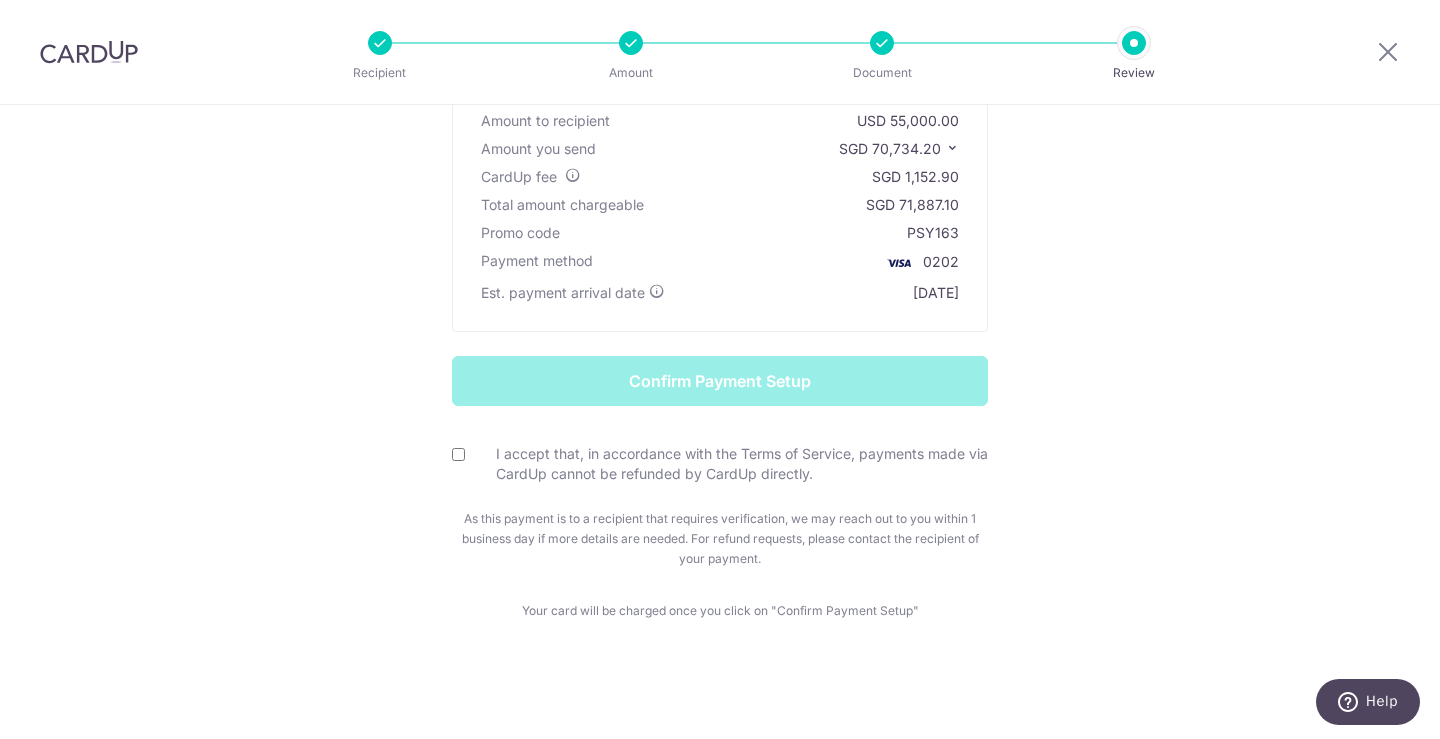 click on "I accept that, in accordance with the Terms of Service, payments made via CardUp cannot be refunded by CardUp directly." at bounding box center [458, 454] 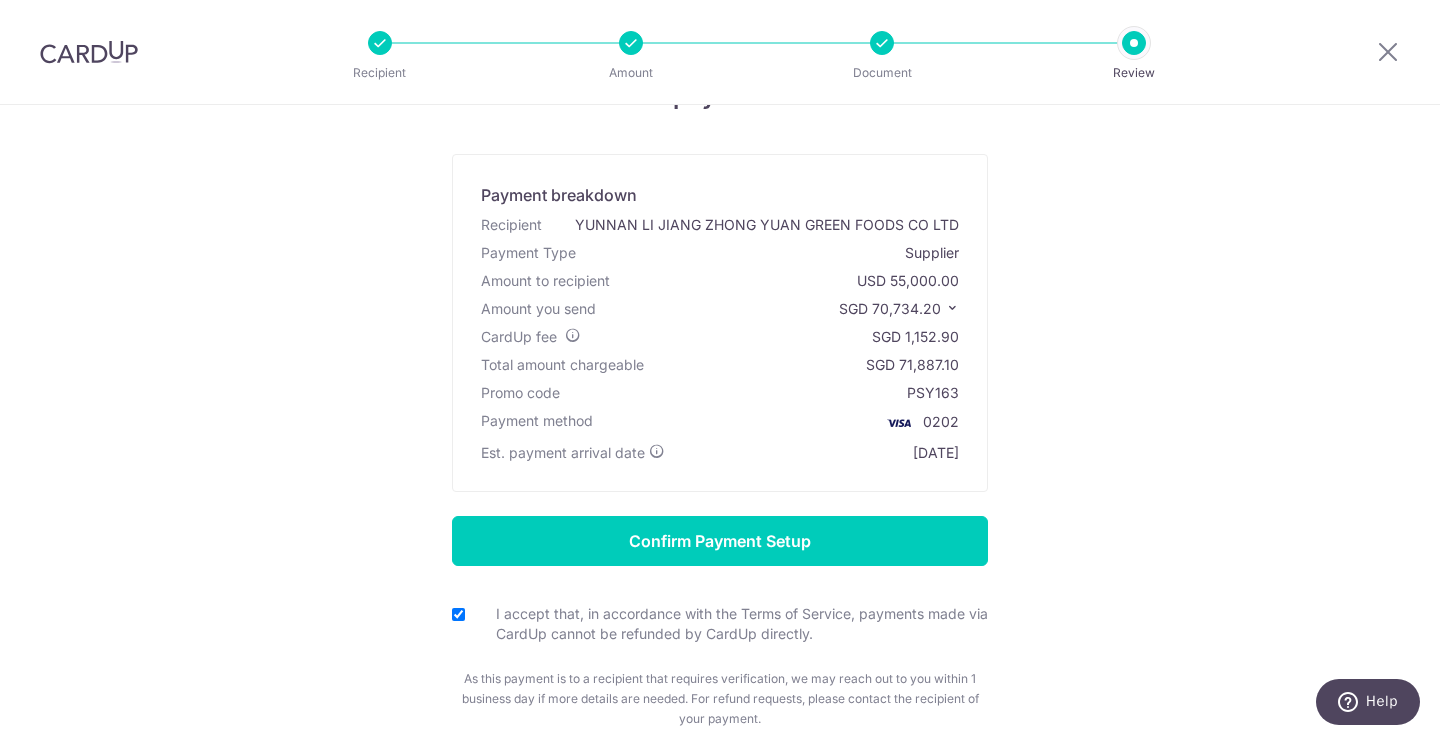 scroll, scrollTop: 100, scrollLeft: 0, axis: vertical 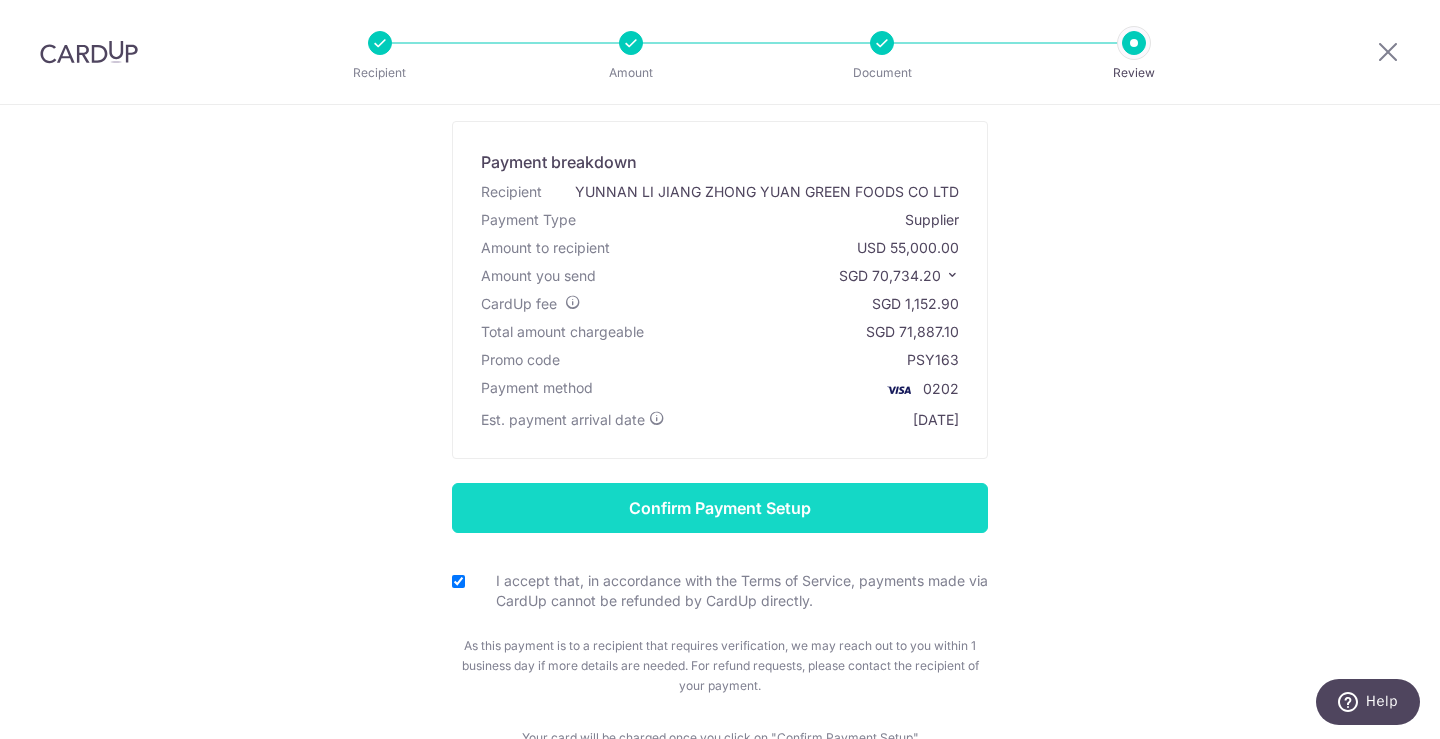 click on "Confirm Payment Setup" at bounding box center (720, 508) 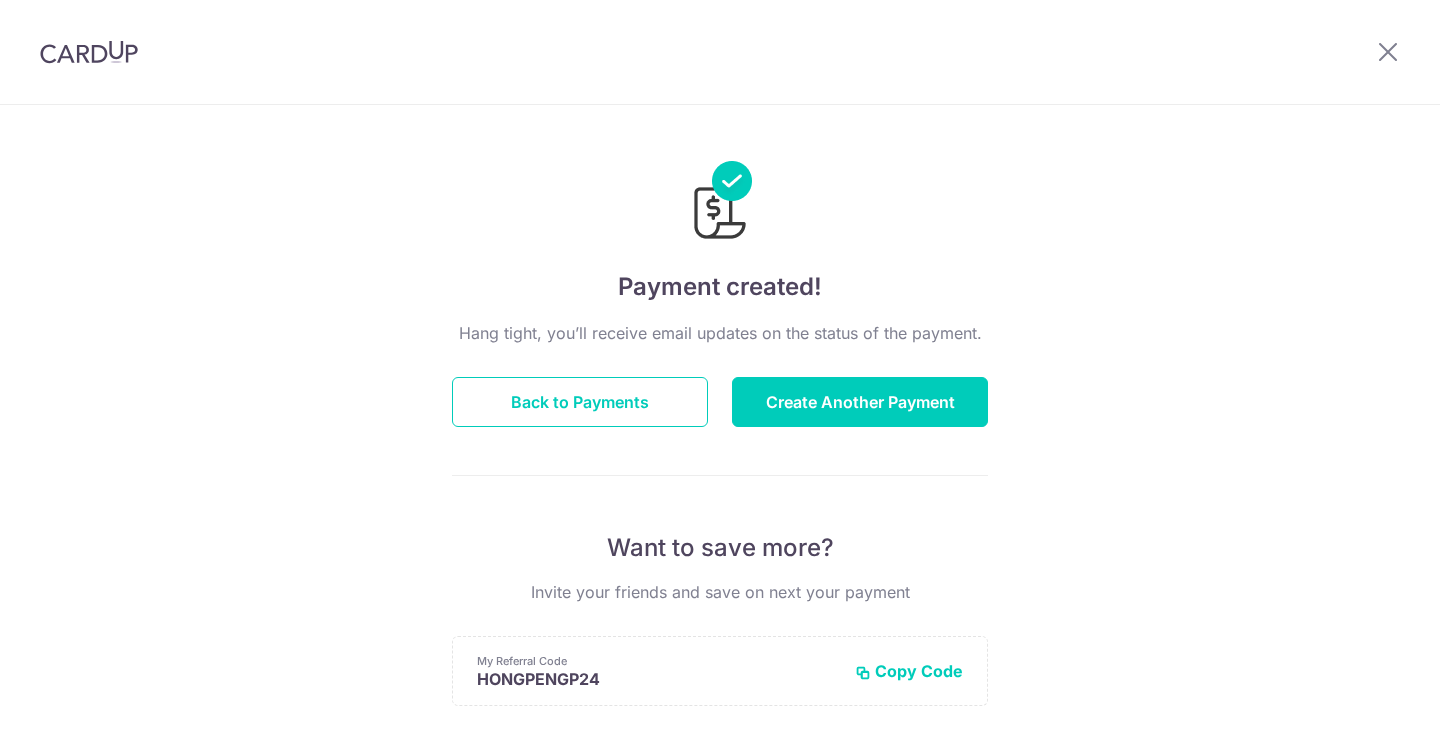scroll, scrollTop: 0, scrollLeft: 0, axis: both 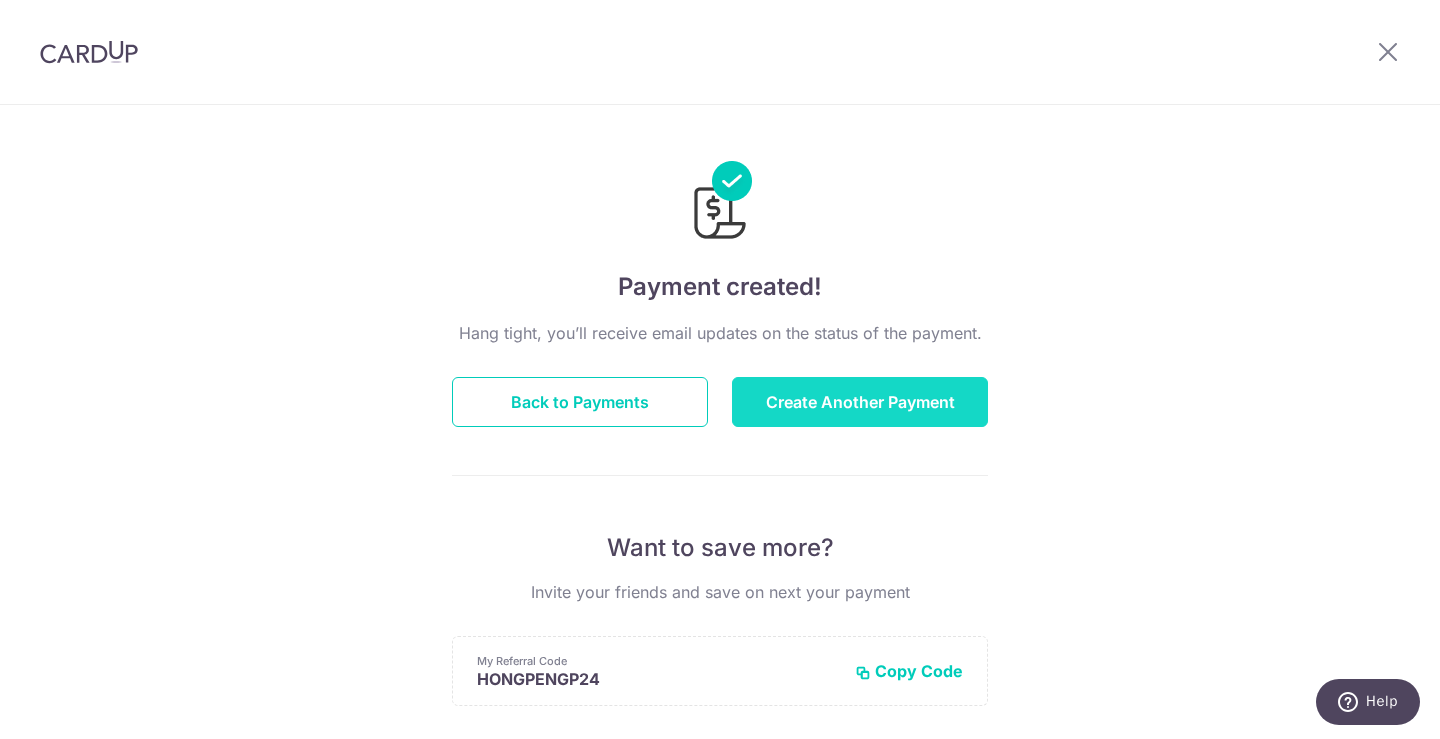 click on "Create Another Payment" at bounding box center (860, 402) 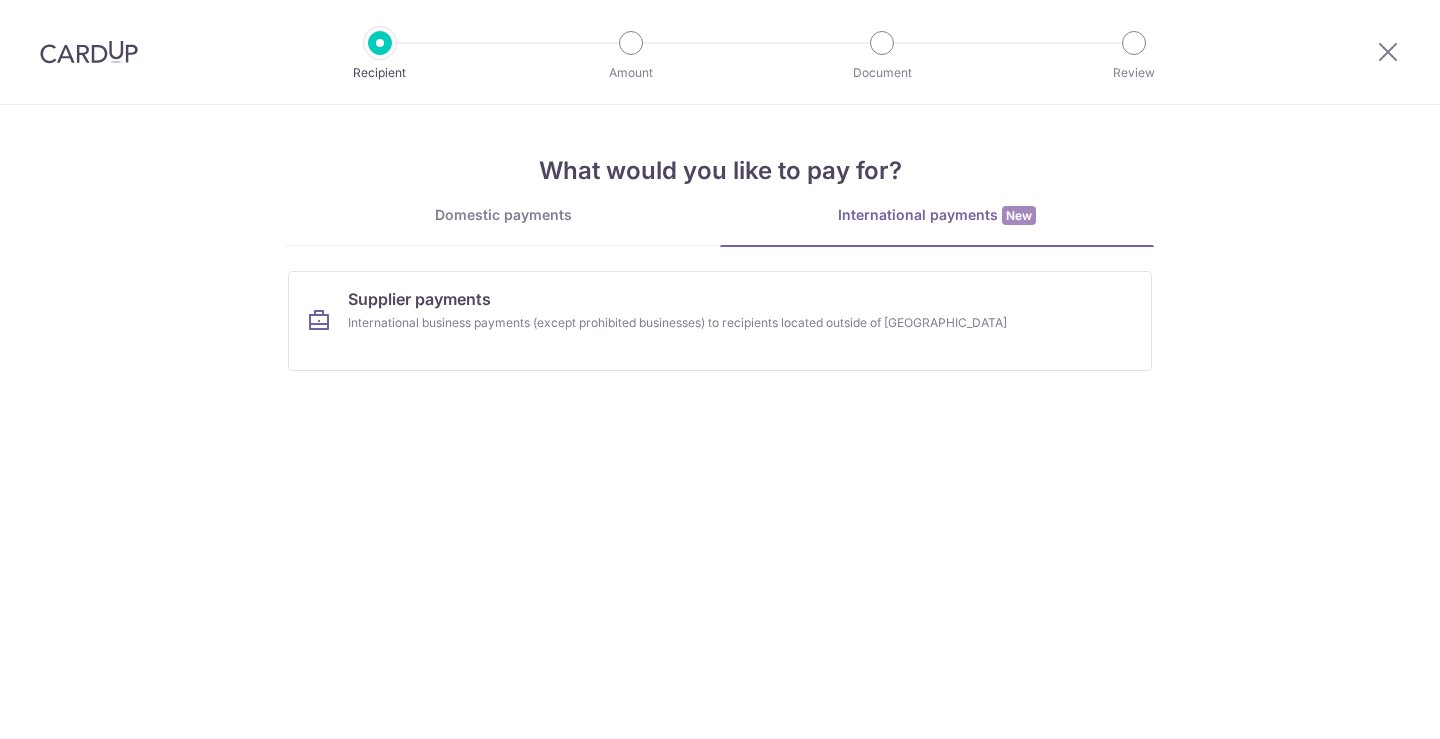 scroll, scrollTop: 0, scrollLeft: 0, axis: both 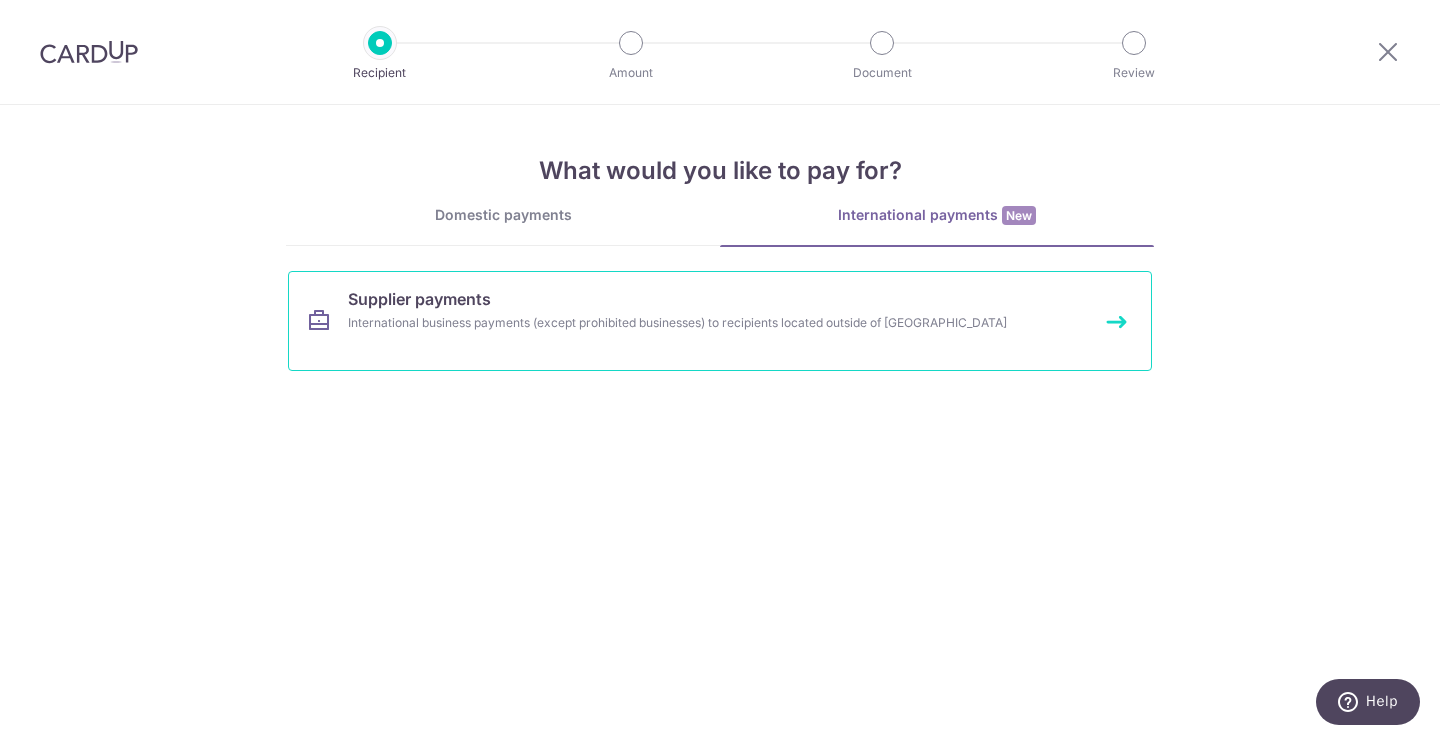 click on "International business payments (except prohibited businesses) to recipients located outside of [GEOGRAPHIC_DATA]" at bounding box center (693, 323) 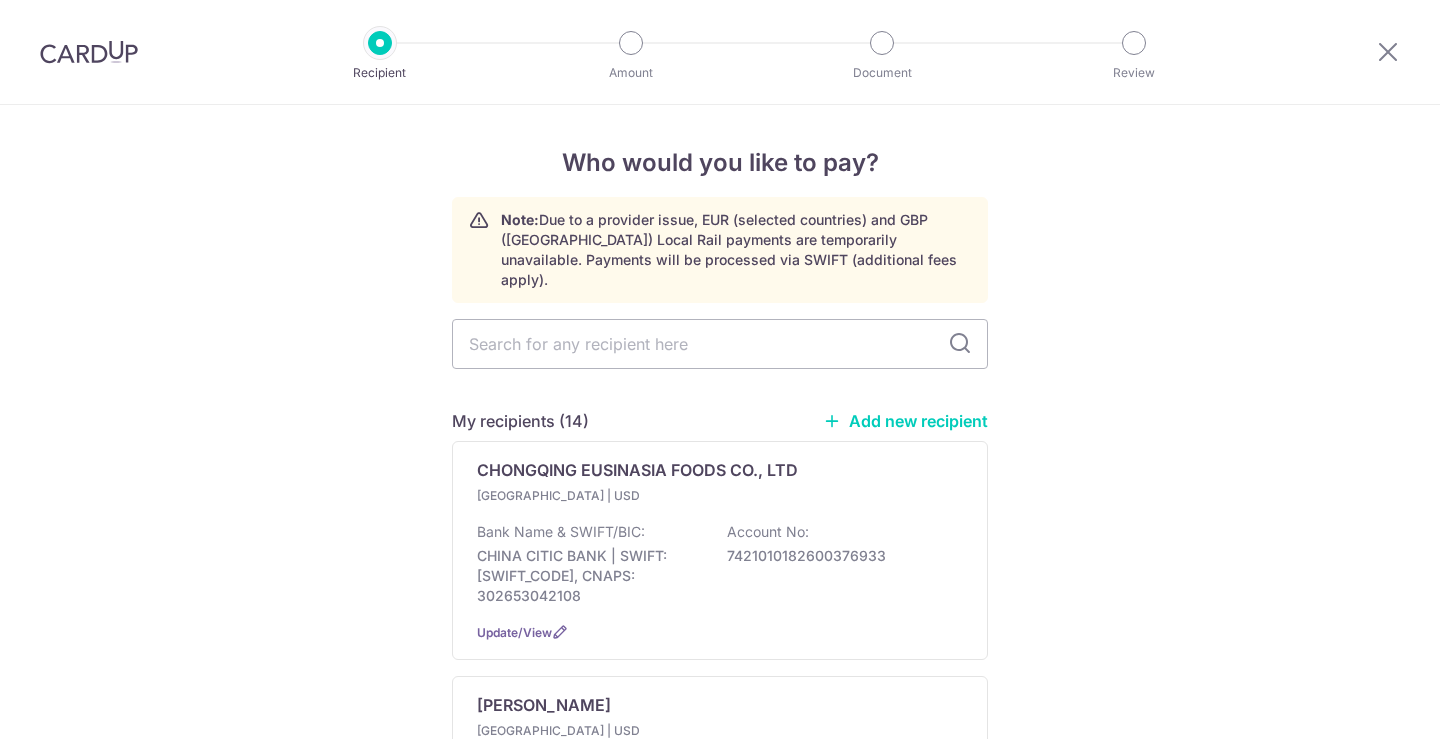 scroll, scrollTop: 0, scrollLeft: 0, axis: both 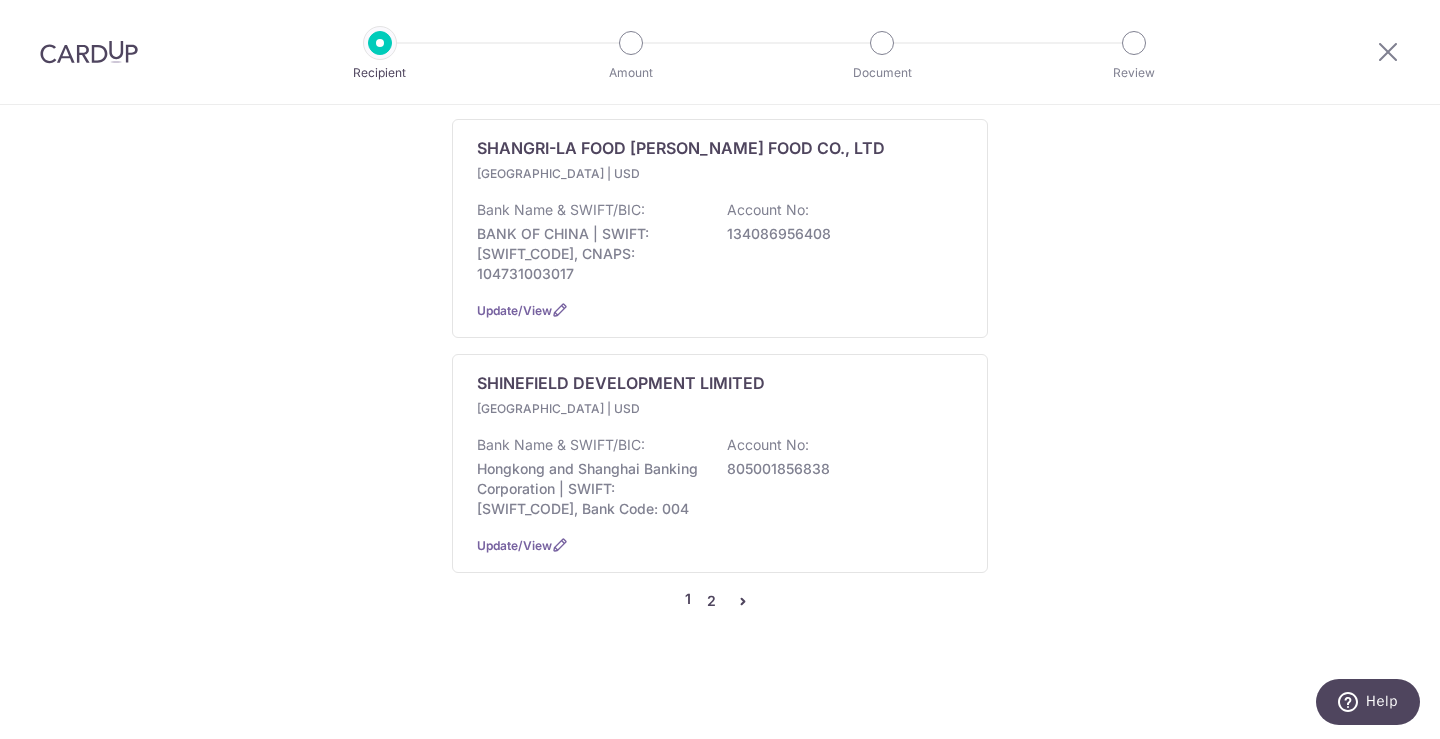 click on "2" at bounding box center (711, 601) 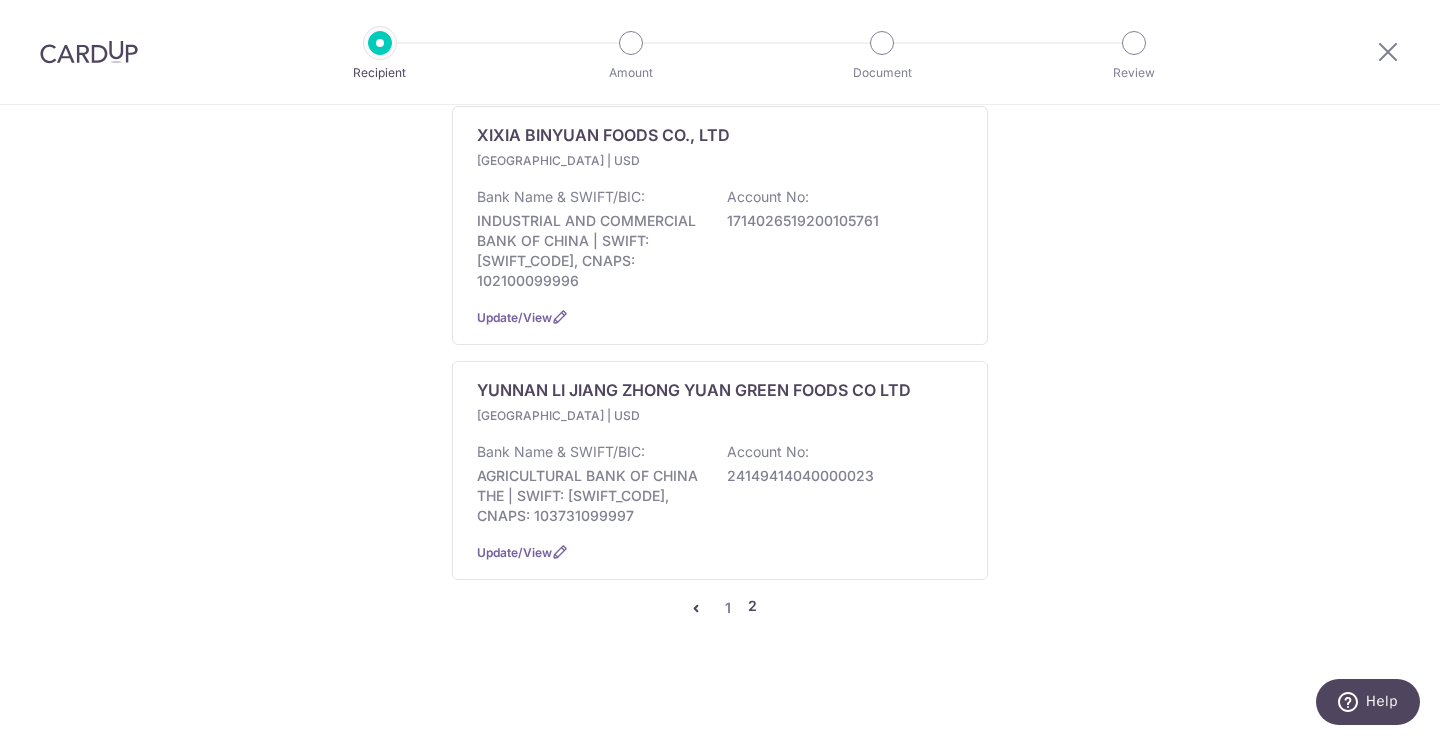 scroll, scrollTop: 832, scrollLeft: 0, axis: vertical 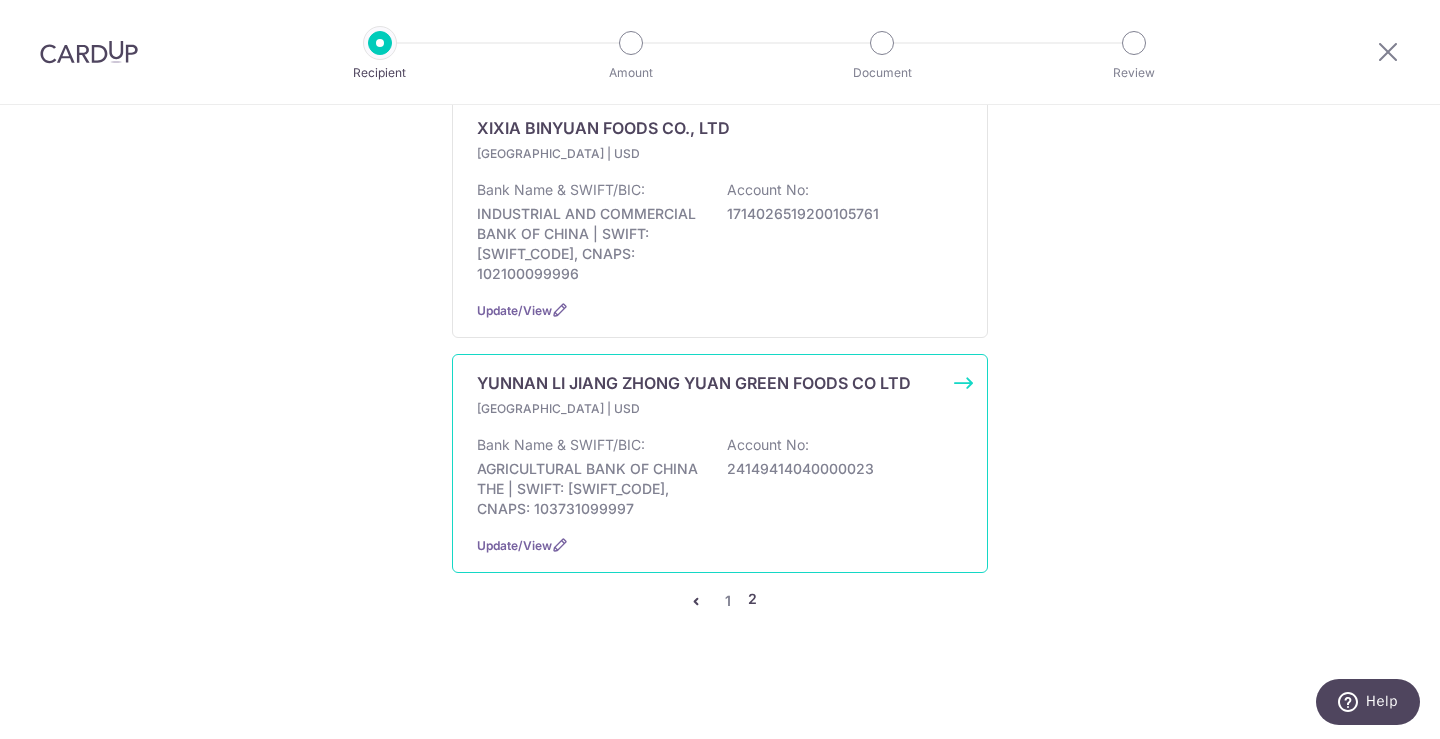 click on "24149414040000023" at bounding box center [839, 469] 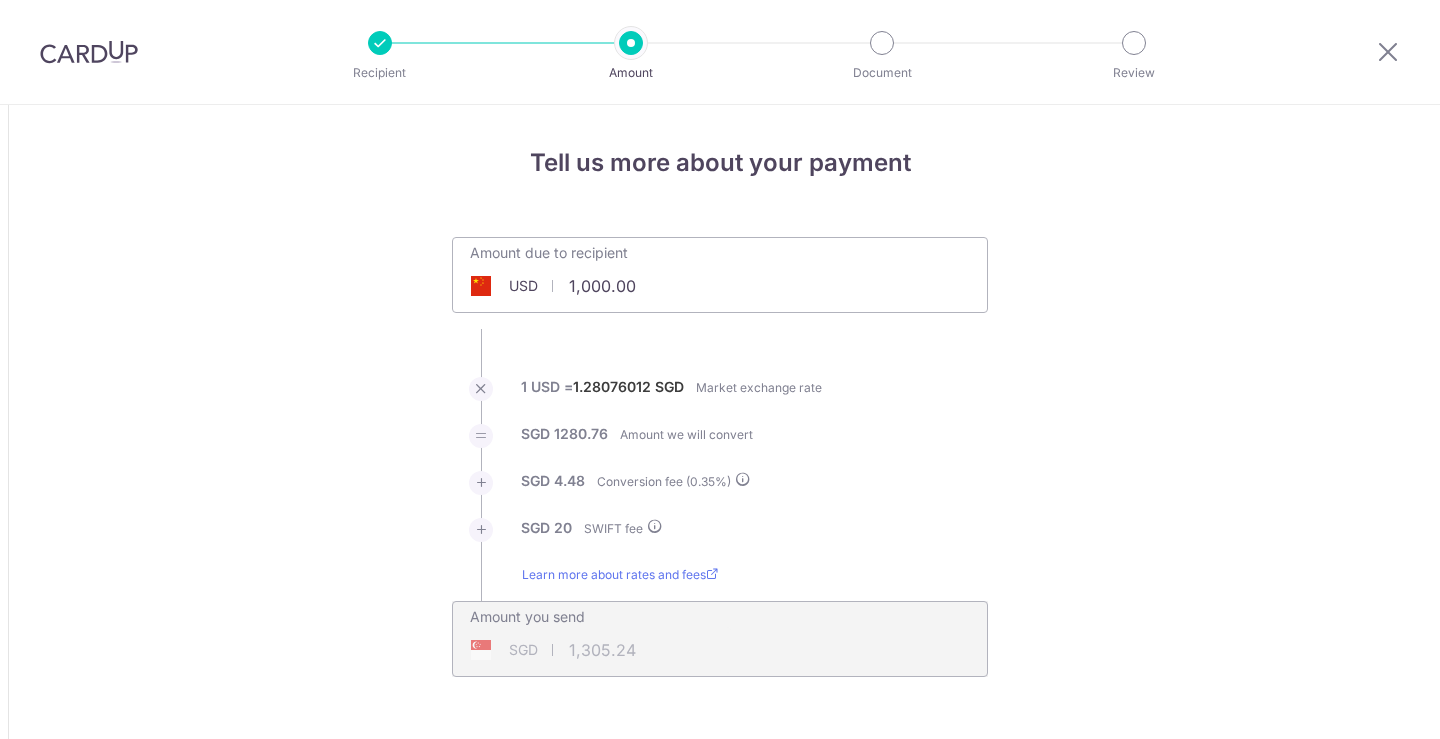 scroll, scrollTop: 0, scrollLeft: 0, axis: both 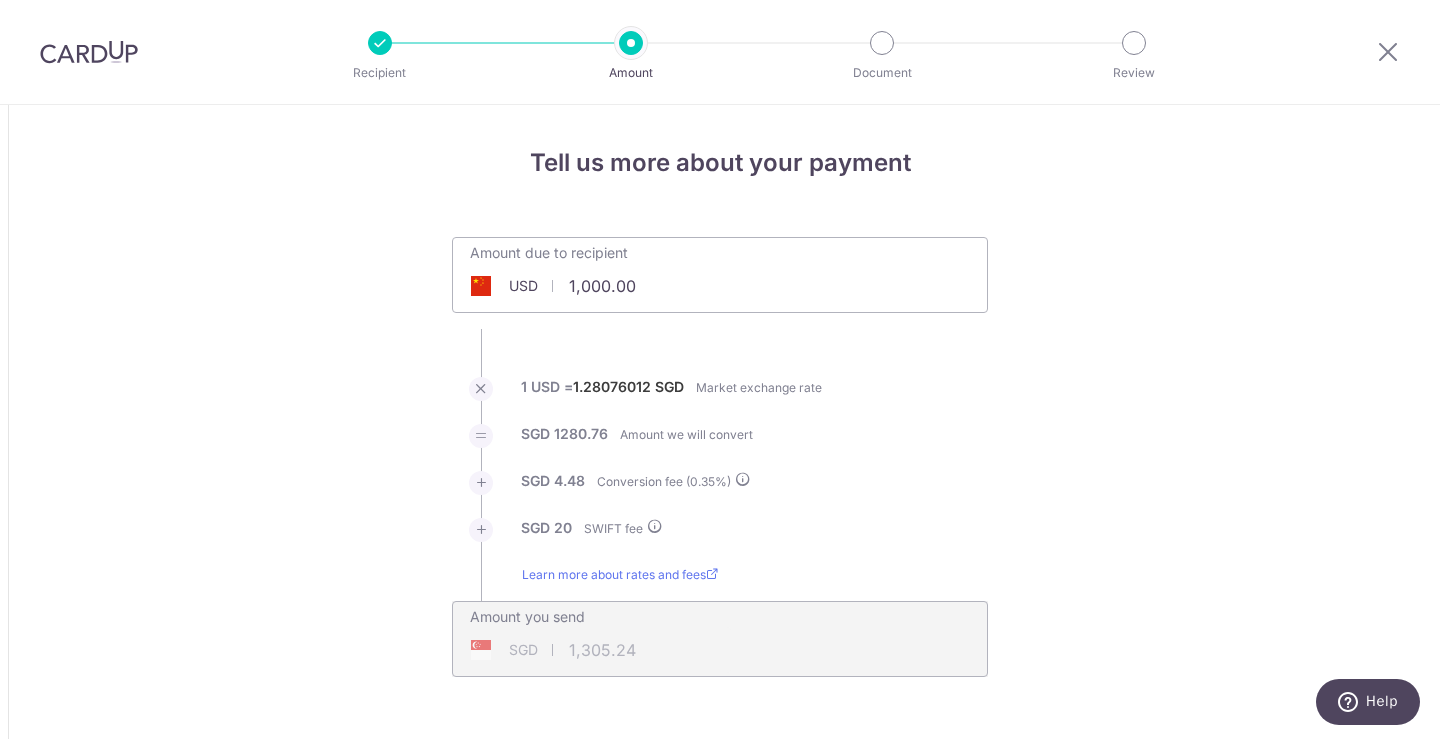 click on "1,000.00" at bounding box center (607, 286) 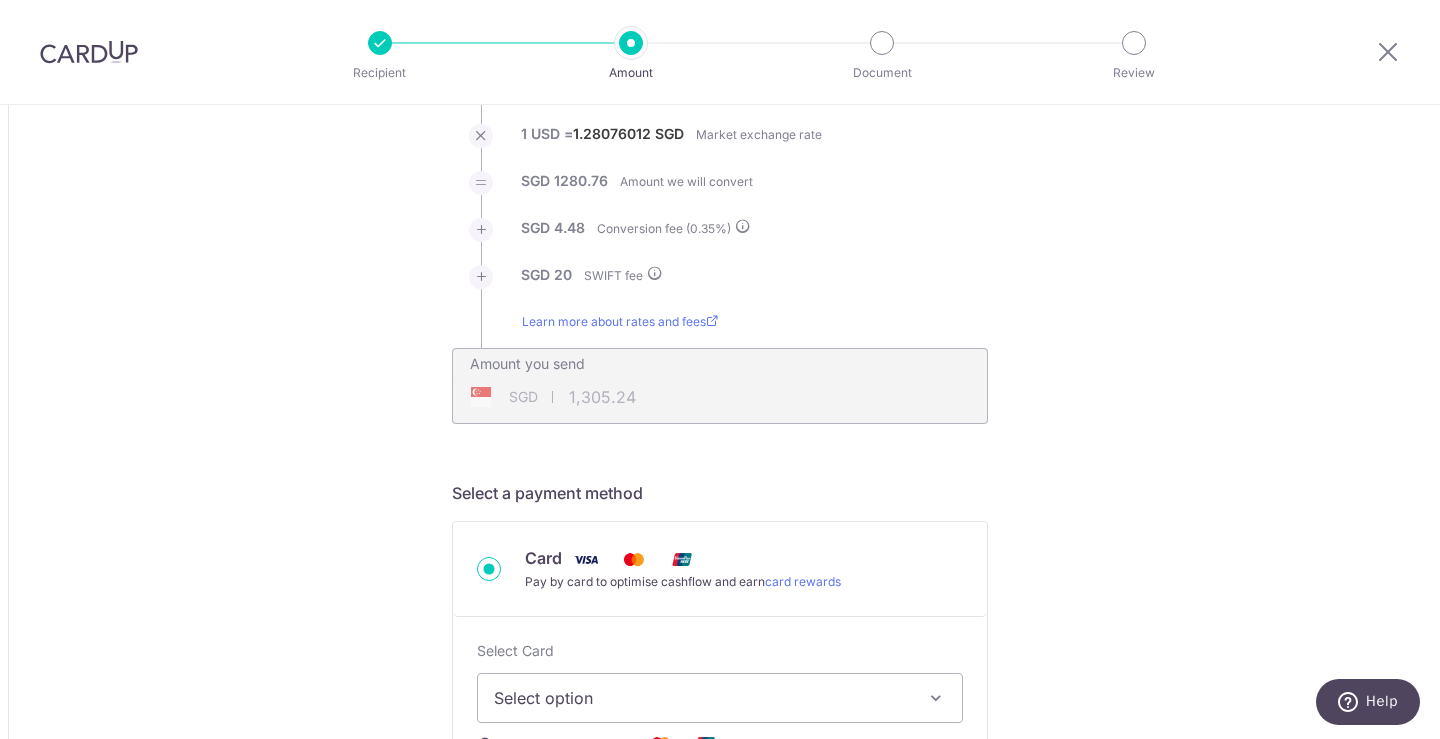 scroll, scrollTop: 300, scrollLeft: 0, axis: vertical 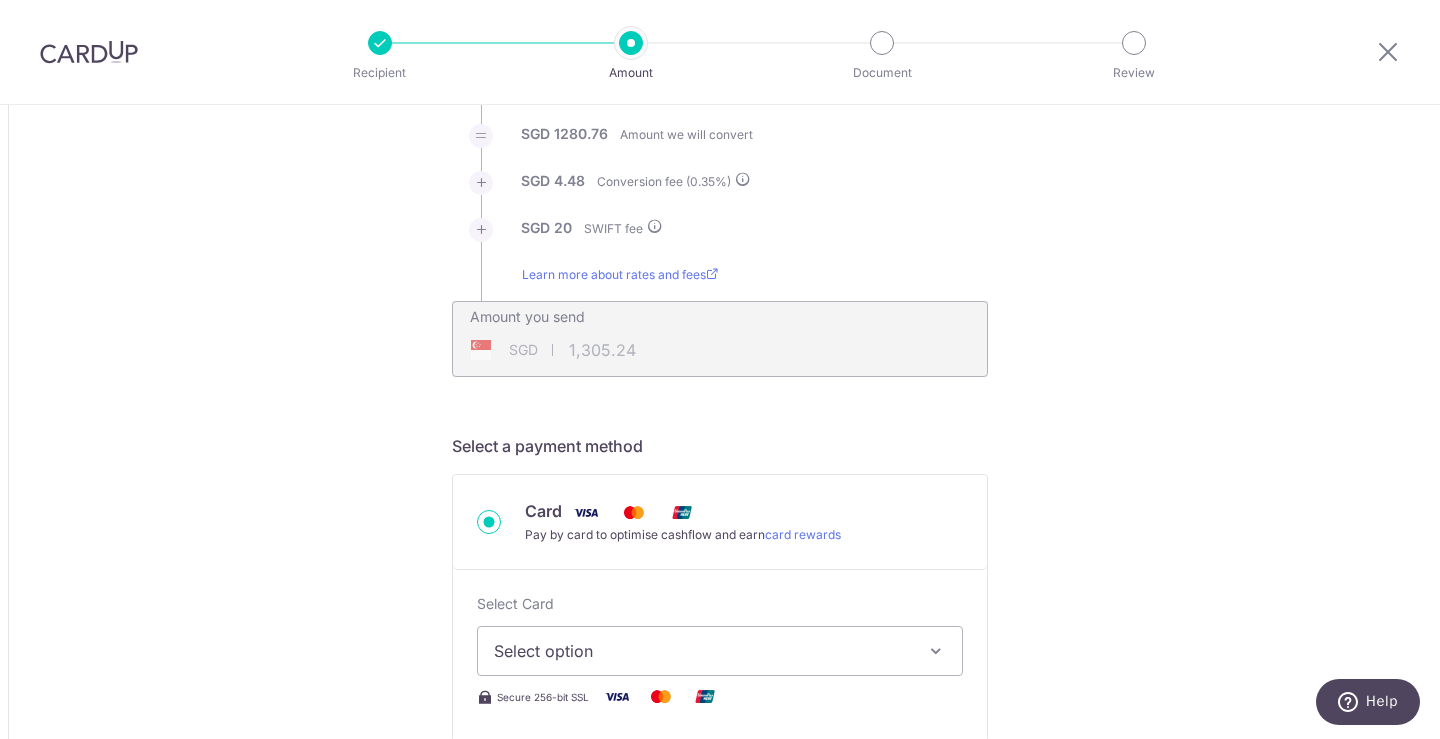 drag, startPoint x: 944, startPoint y: 350, endPoint x: 791, endPoint y: 390, distance: 158.14233 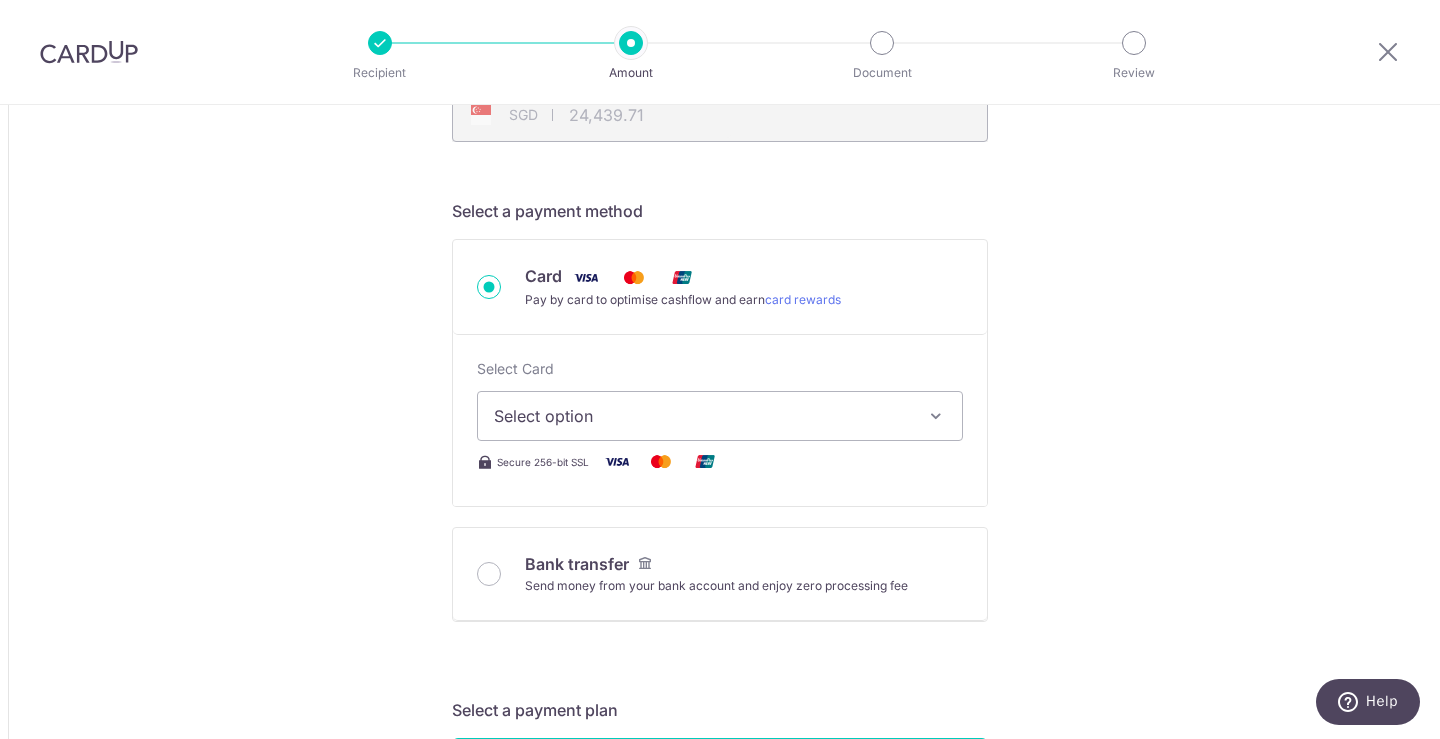 scroll, scrollTop: 500, scrollLeft: 0, axis: vertical 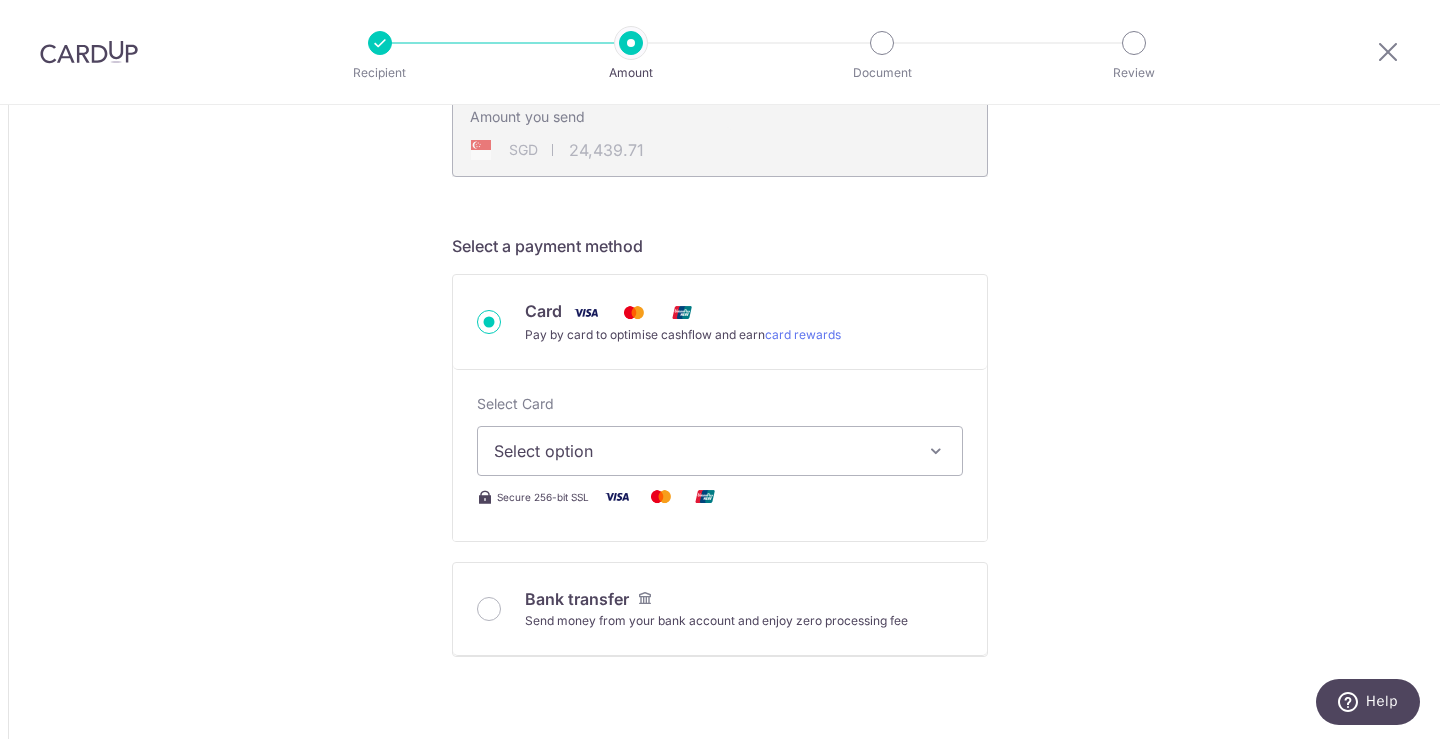 click on "Select option" at bounding box center (702, 451) 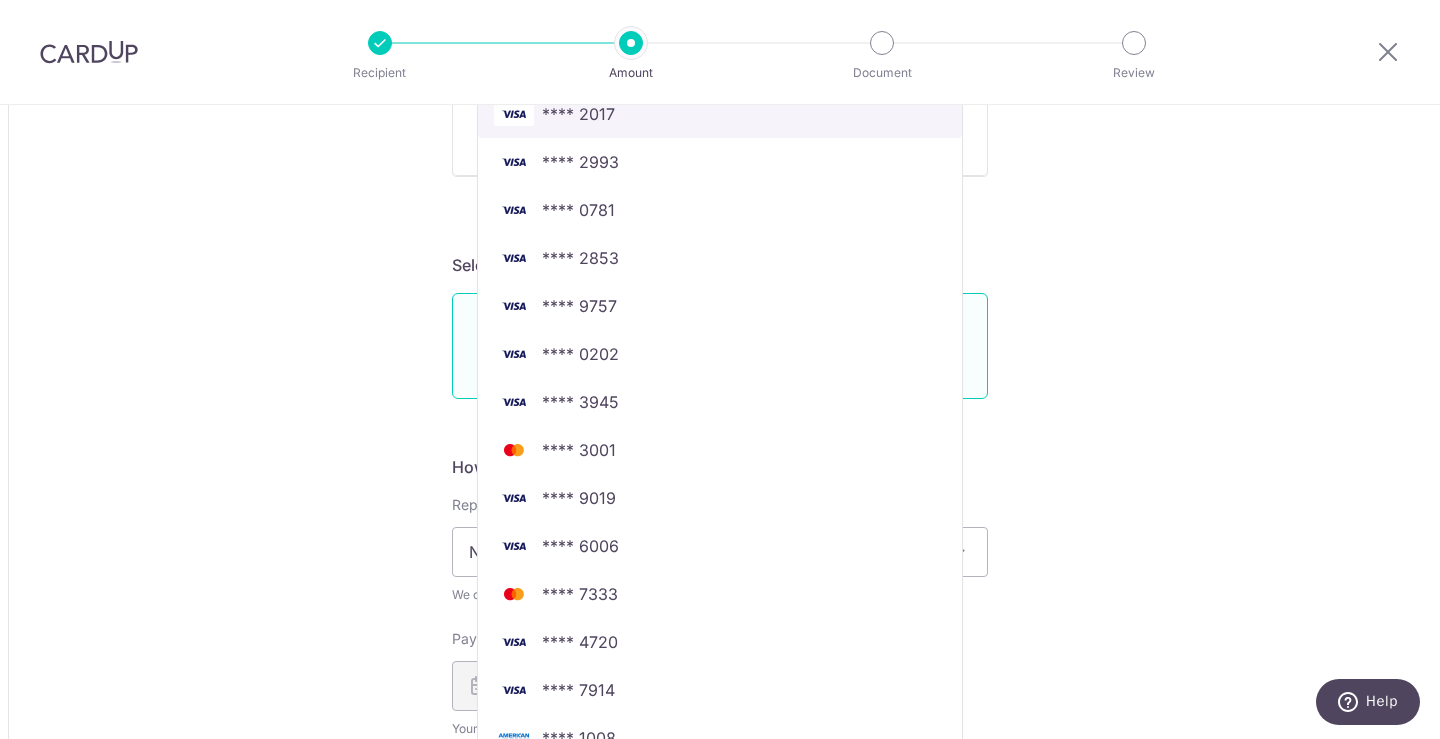 scroll, scrollTop: 1100, scrollLeft: 0, axis: vertical 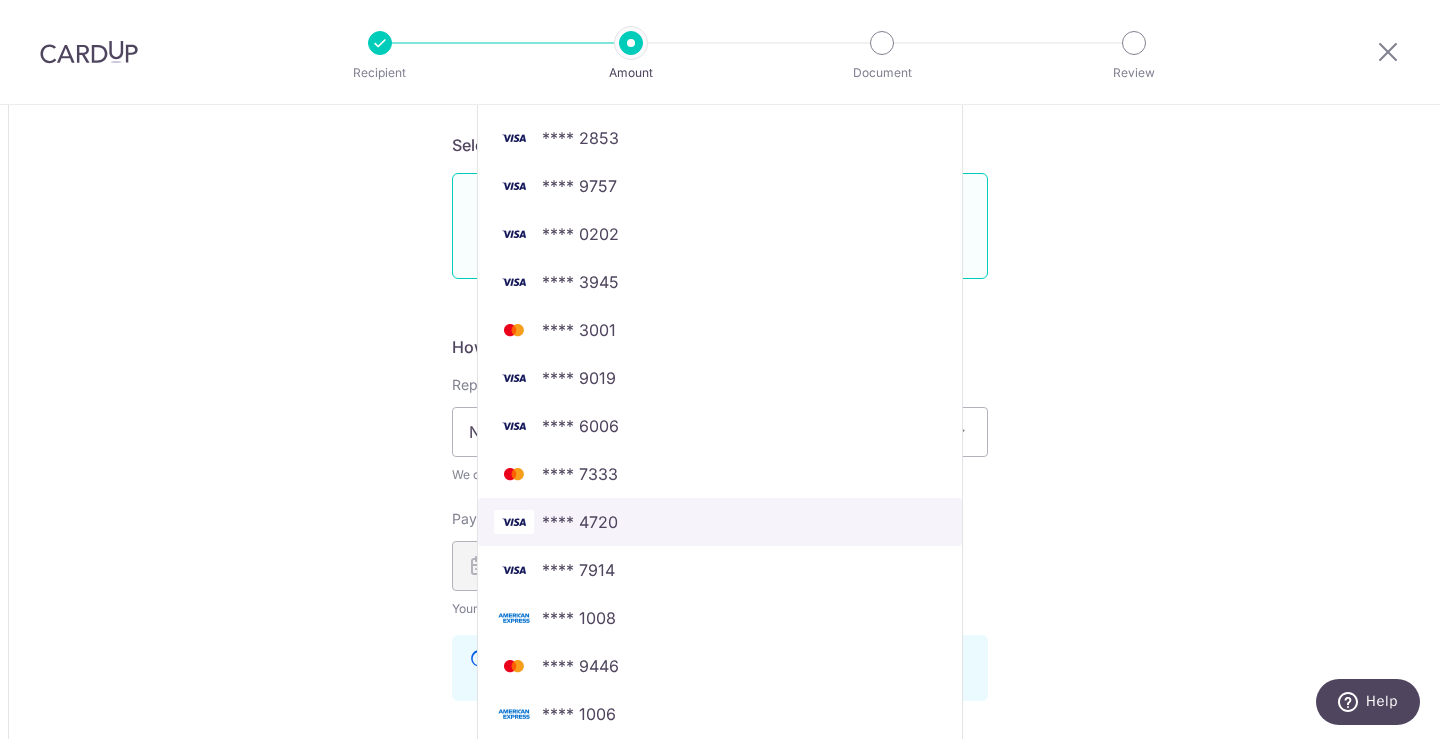 click on "**** 4720" at bounding box center (720, 522) 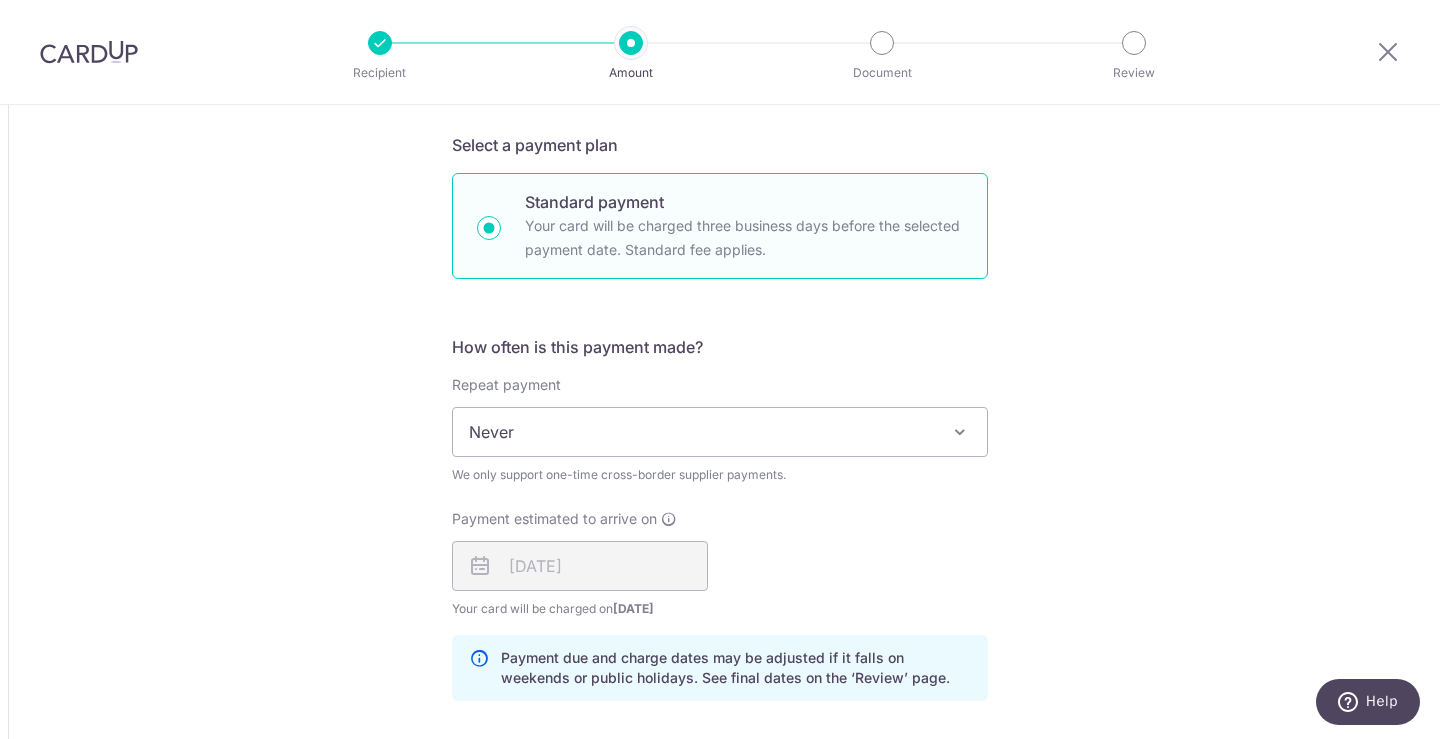 type on "19,000.00" 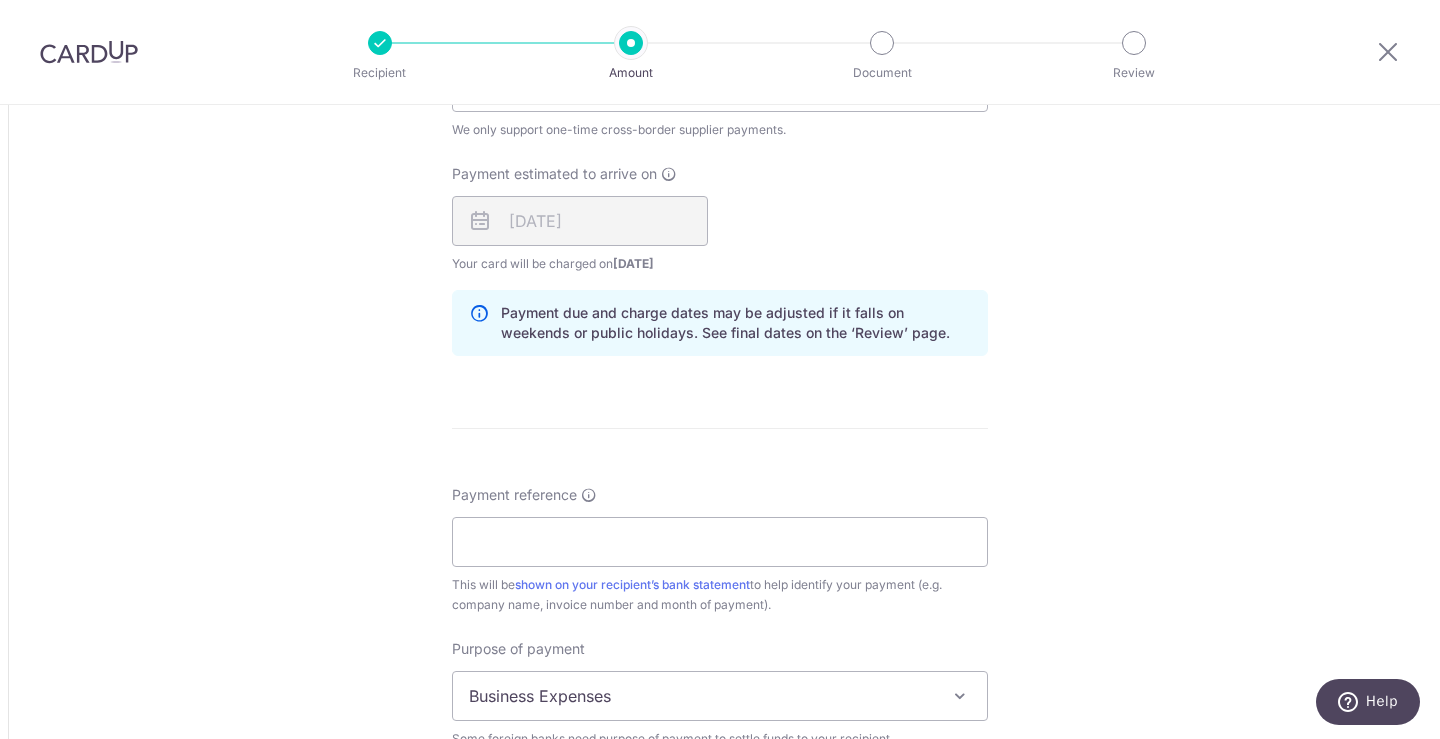 scroll, scrollTop: 1700, scrollLeft: 0, axis: vertical 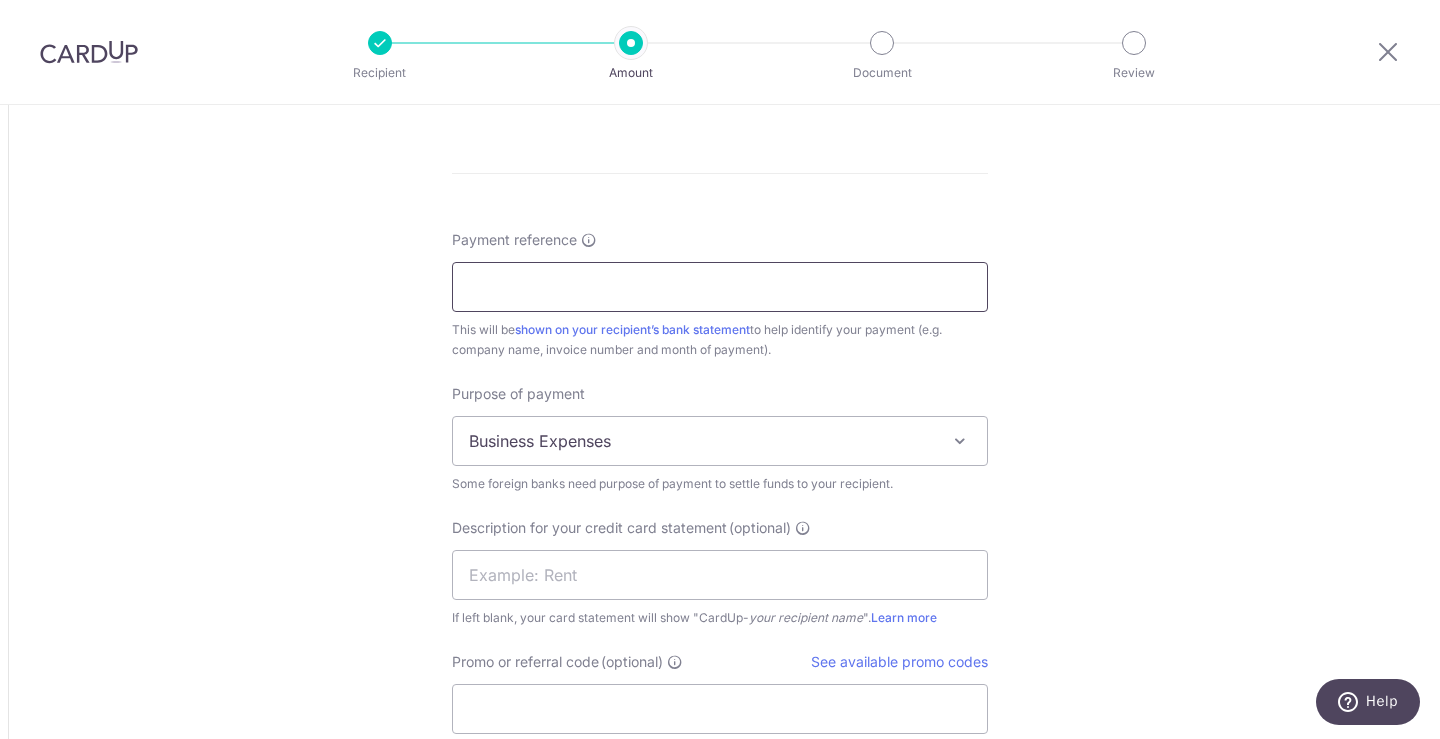 click on "Payment reference" at bounding box center (720, 287) 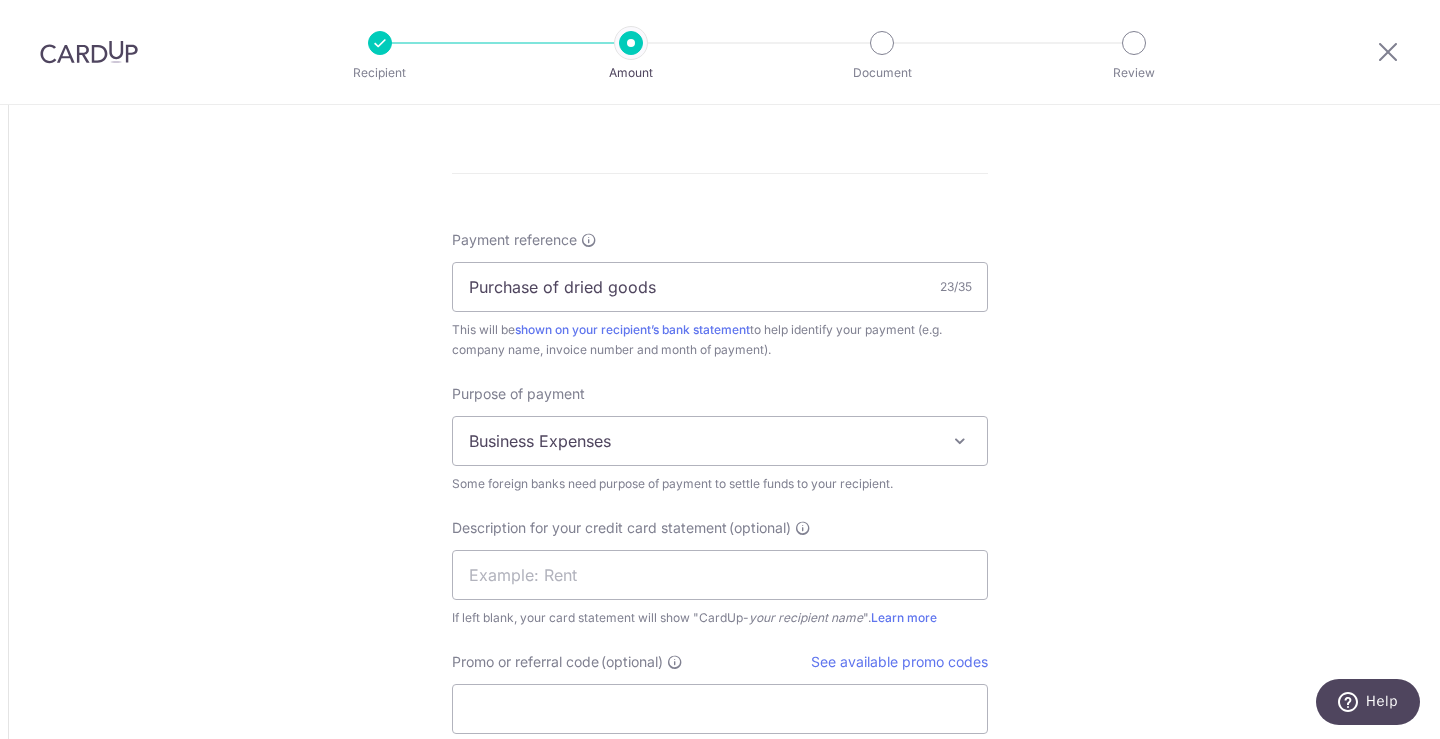 click on "Business Expenses" at bounding box center [720, 441] 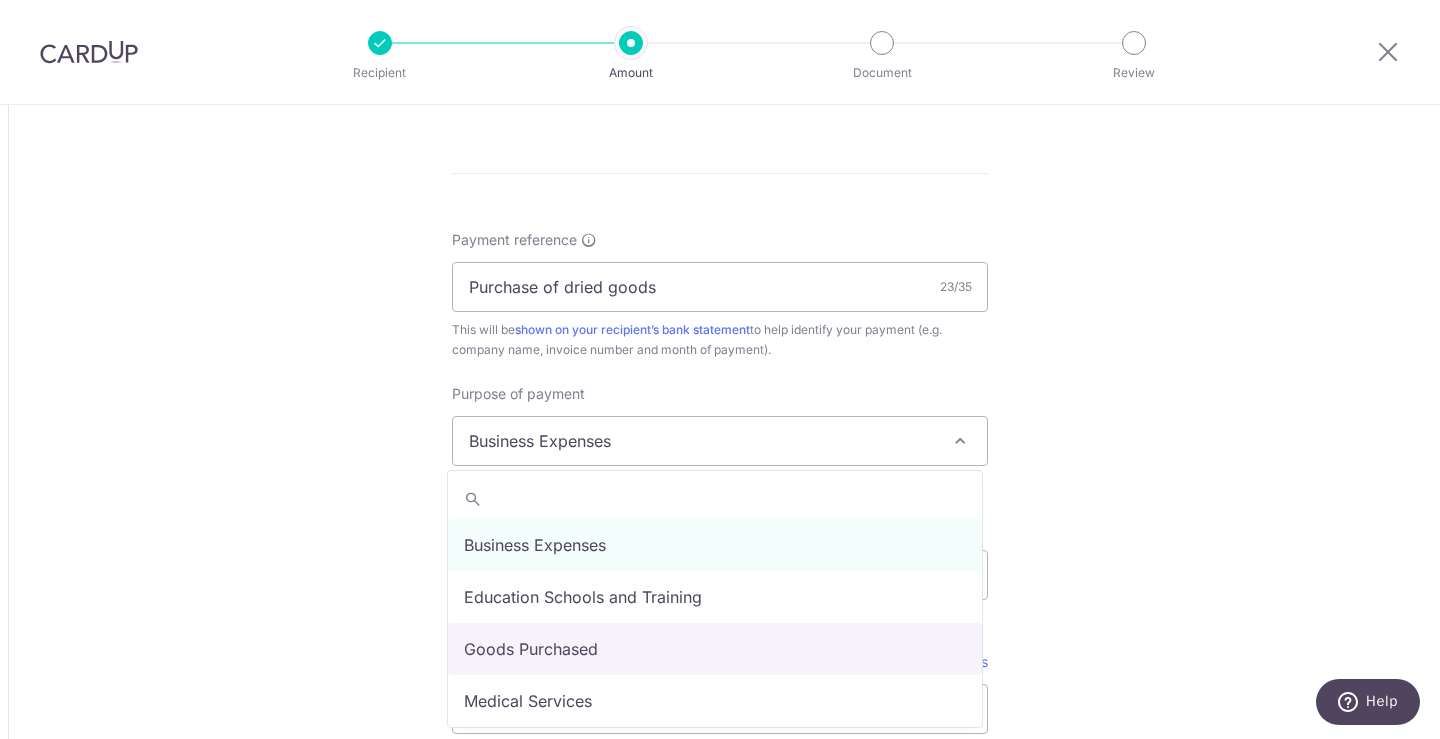 select on "Goods Purchased" 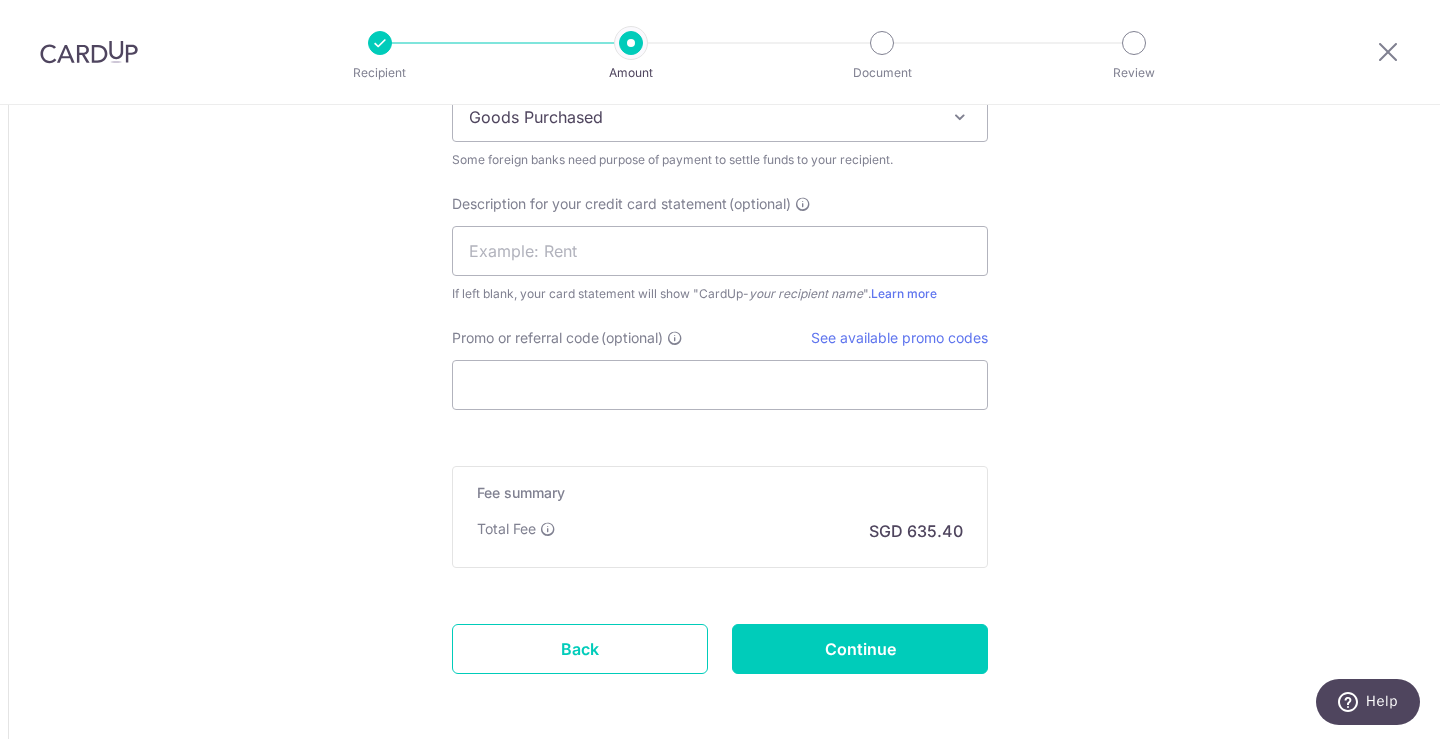 scroll, scrollTop: 2100, scrollLeft: 0, axis: vertical 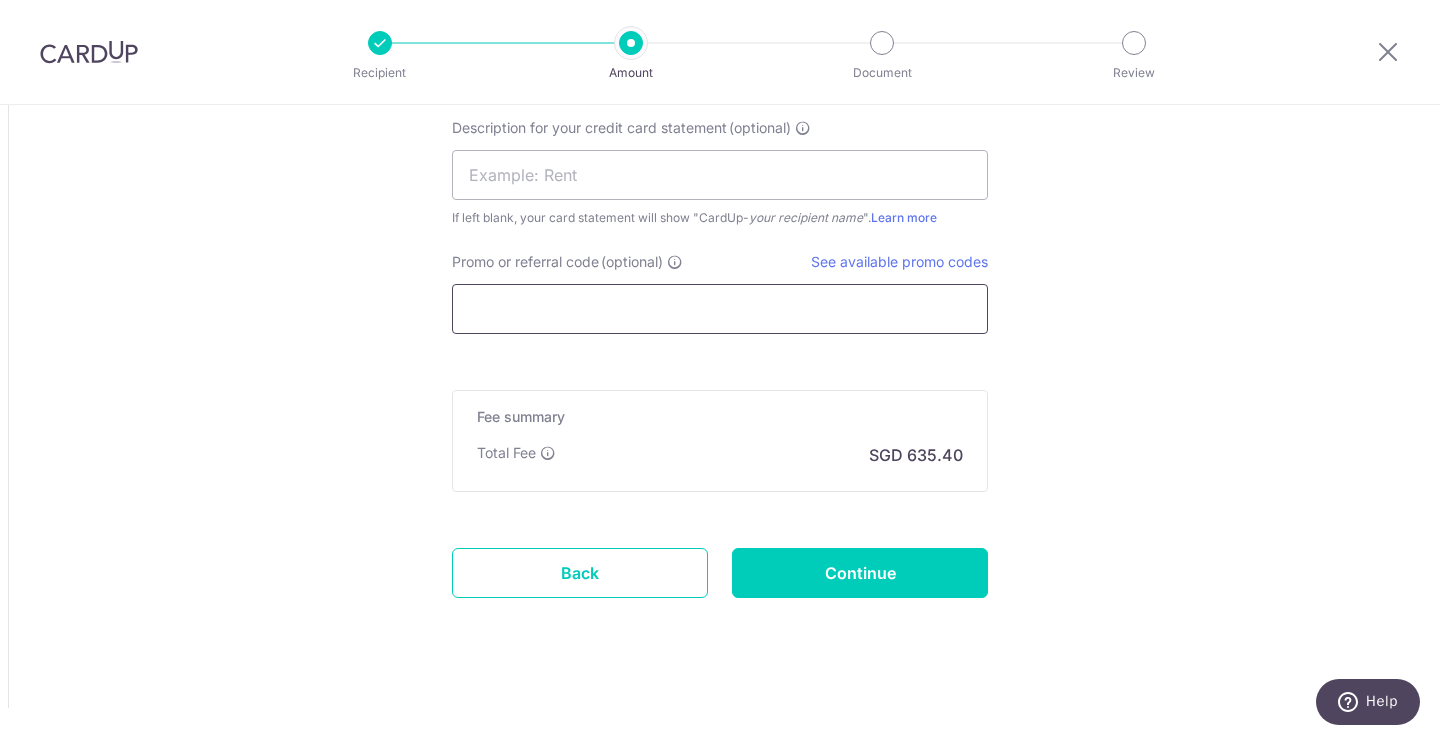 click on "Promo or referral code
(optional)" at bounding box center [720, 309] 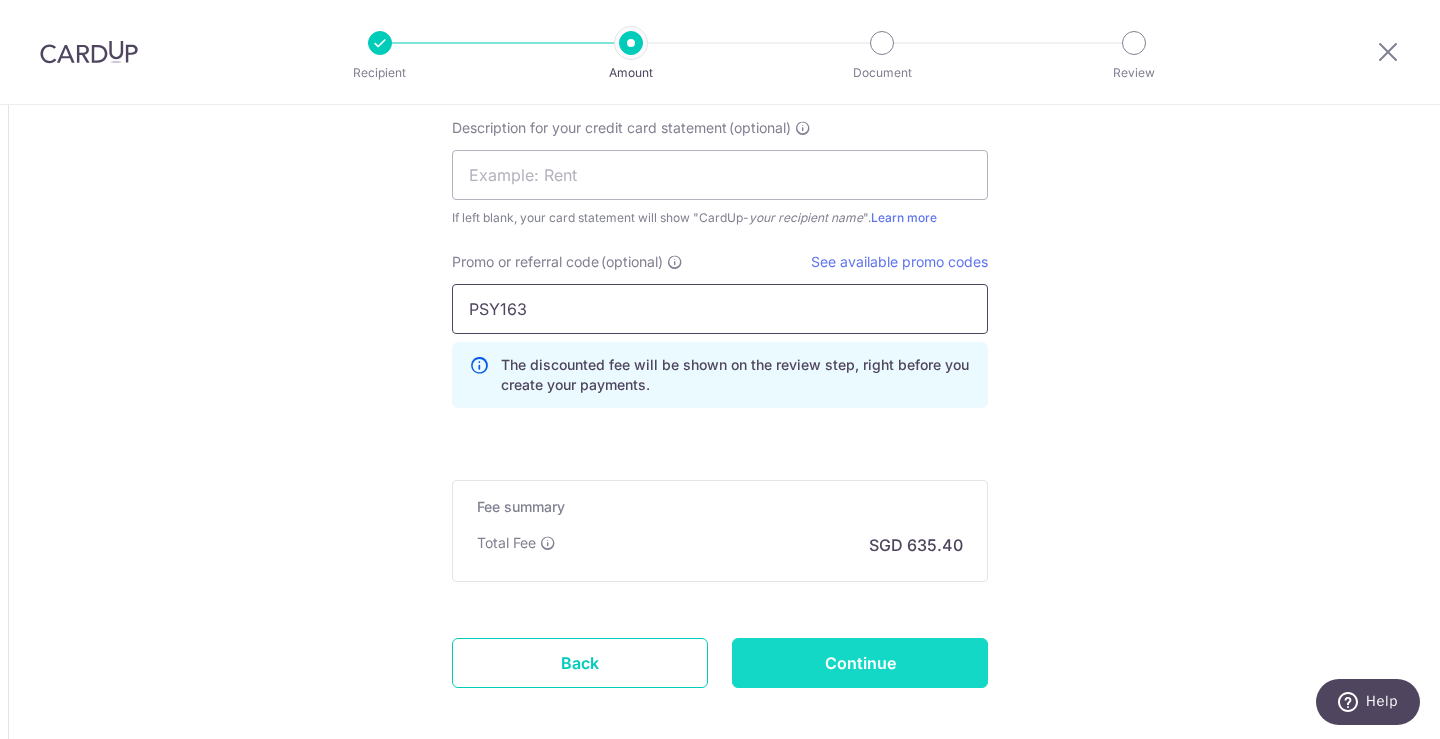 type on "PSY163" 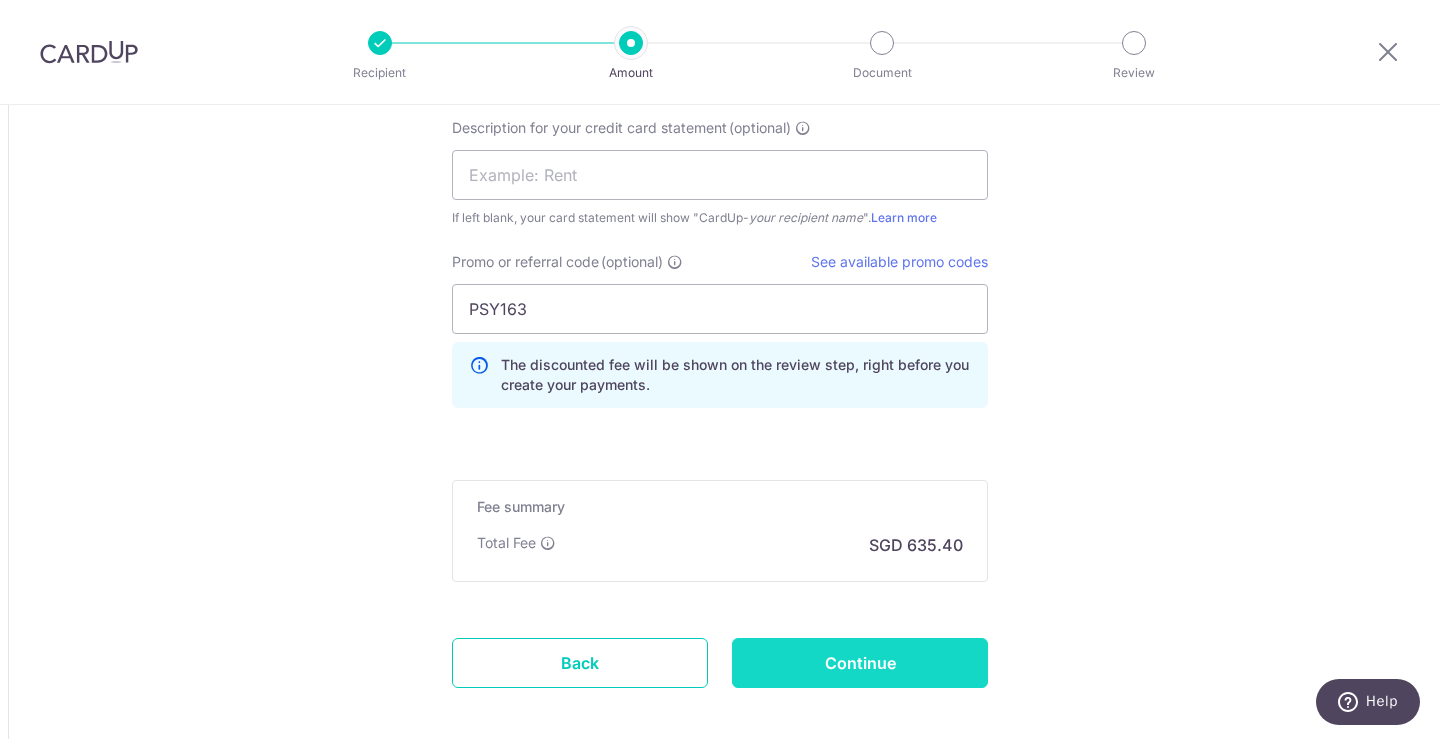 click on "Continue" at bounding box center (860, 663) 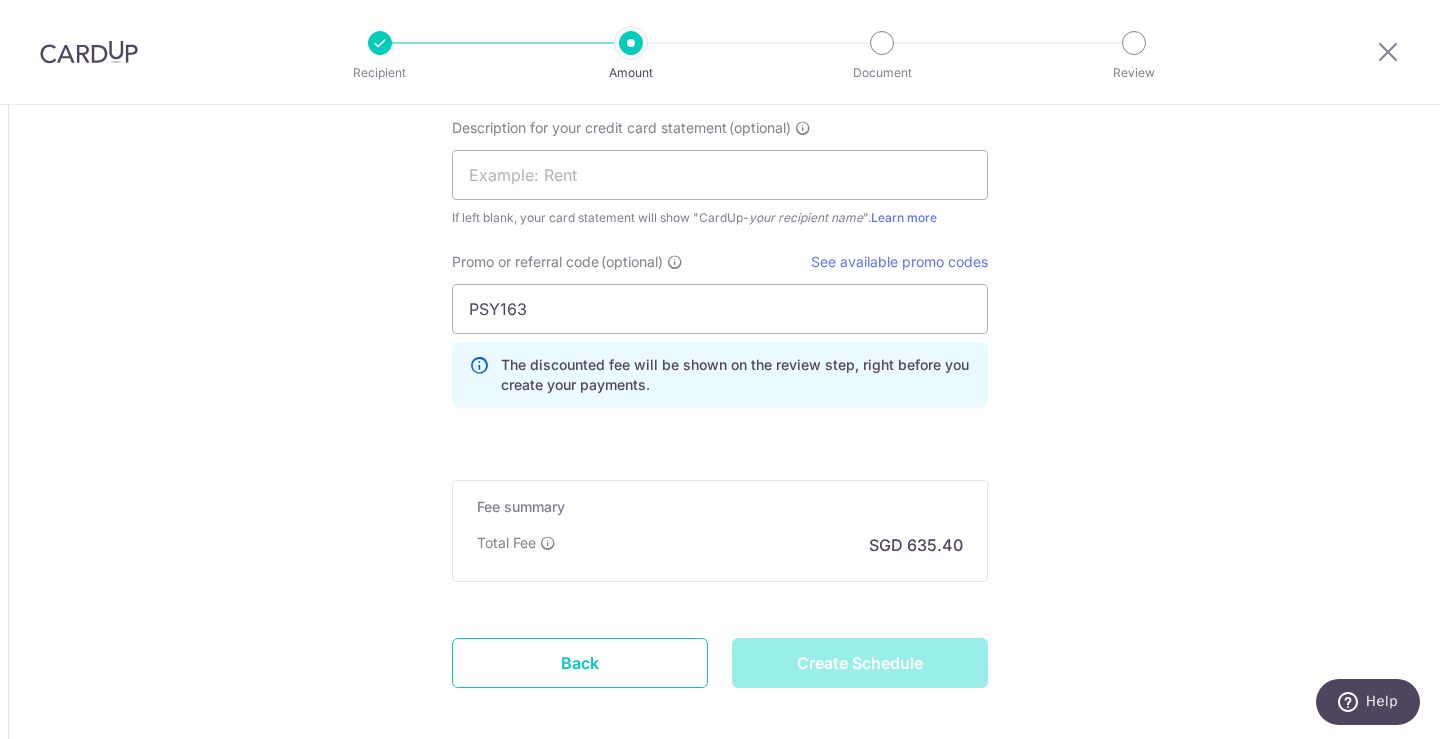type on "Create Schedule" 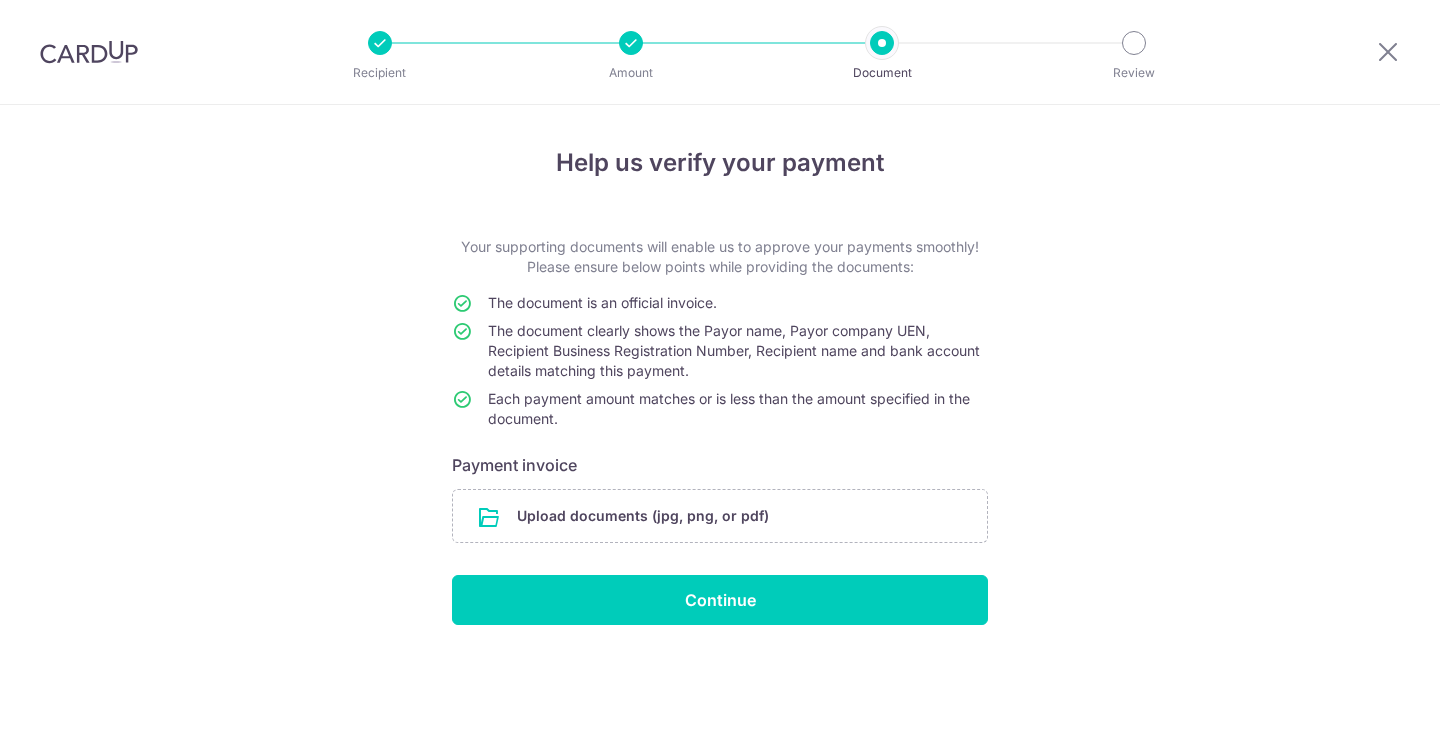 scroll, scrollTop: 0, scrollLeft: 0, axis: both 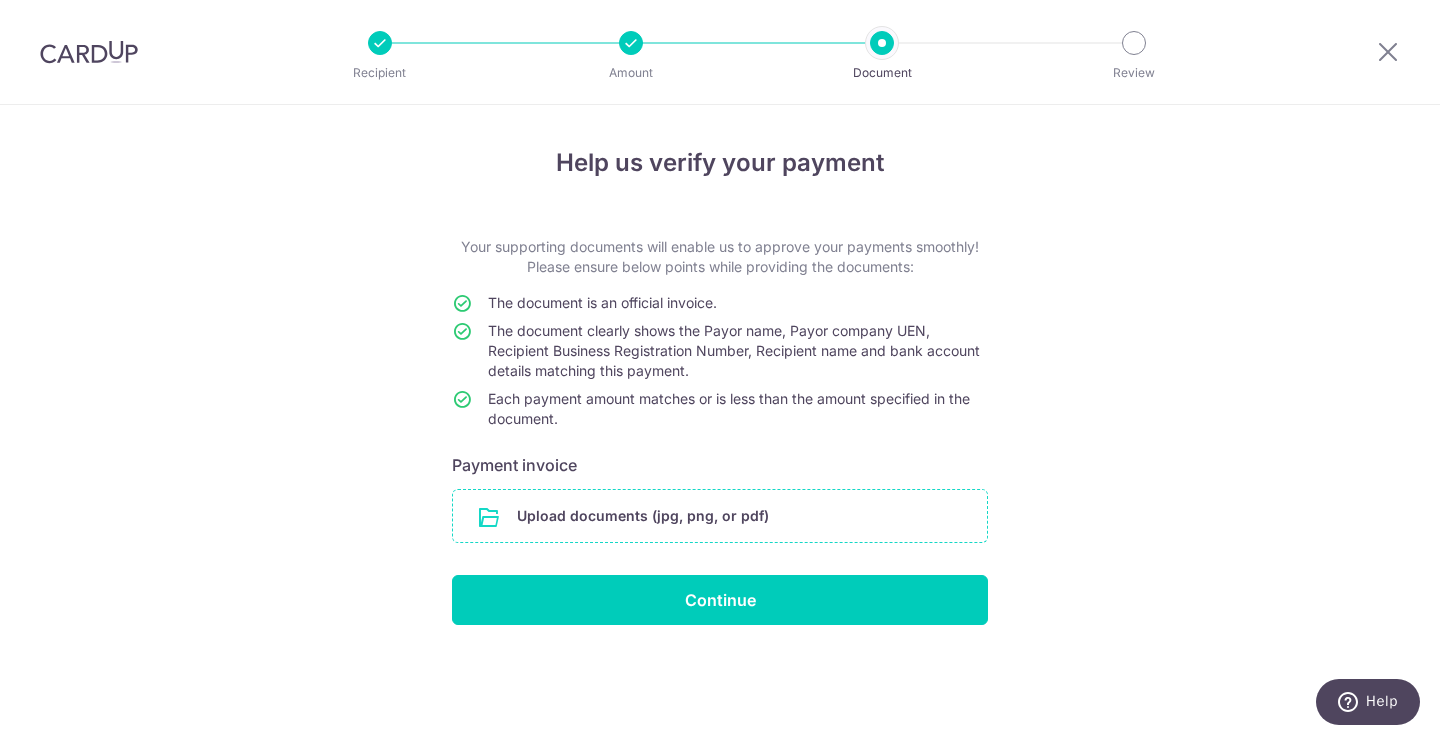 click at bounding box center [720, 516] 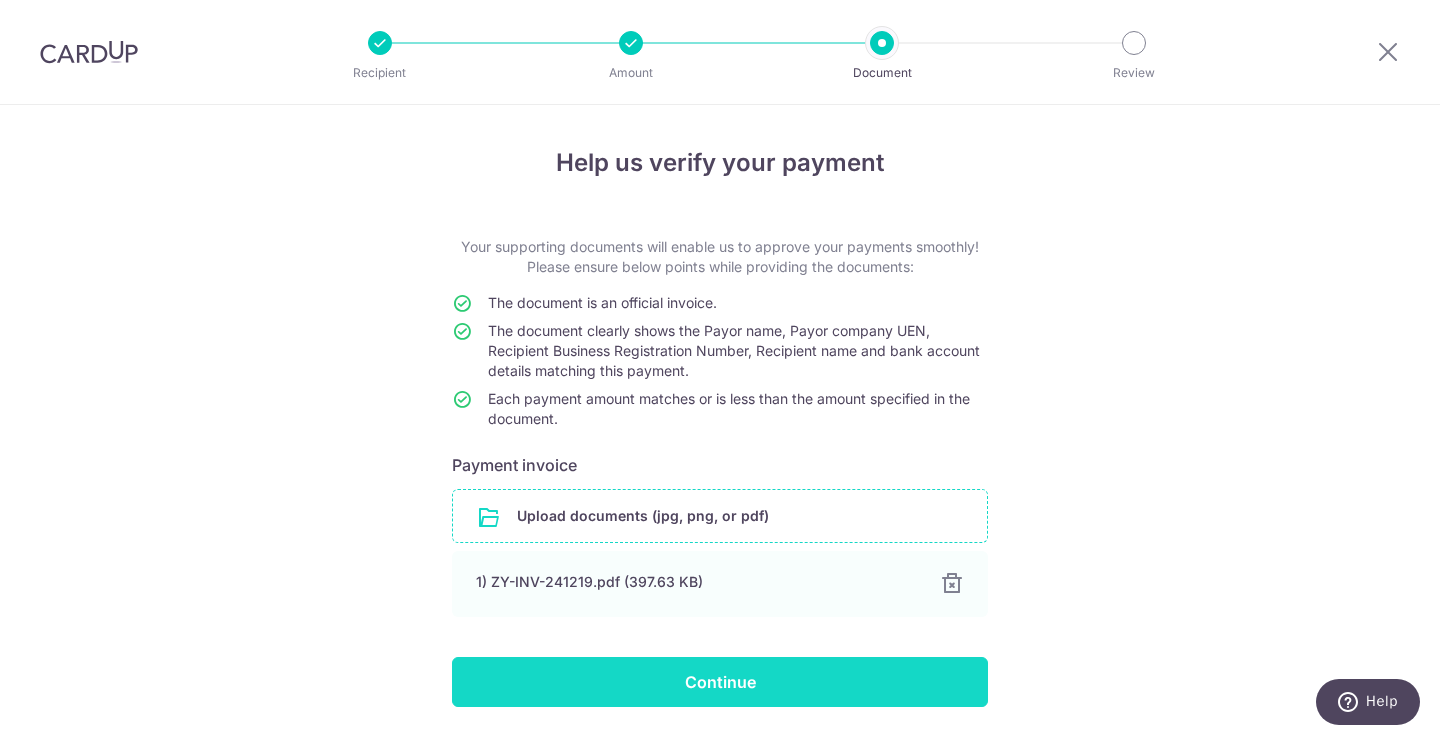 click on "Continue" at bounding box center (720, 682) 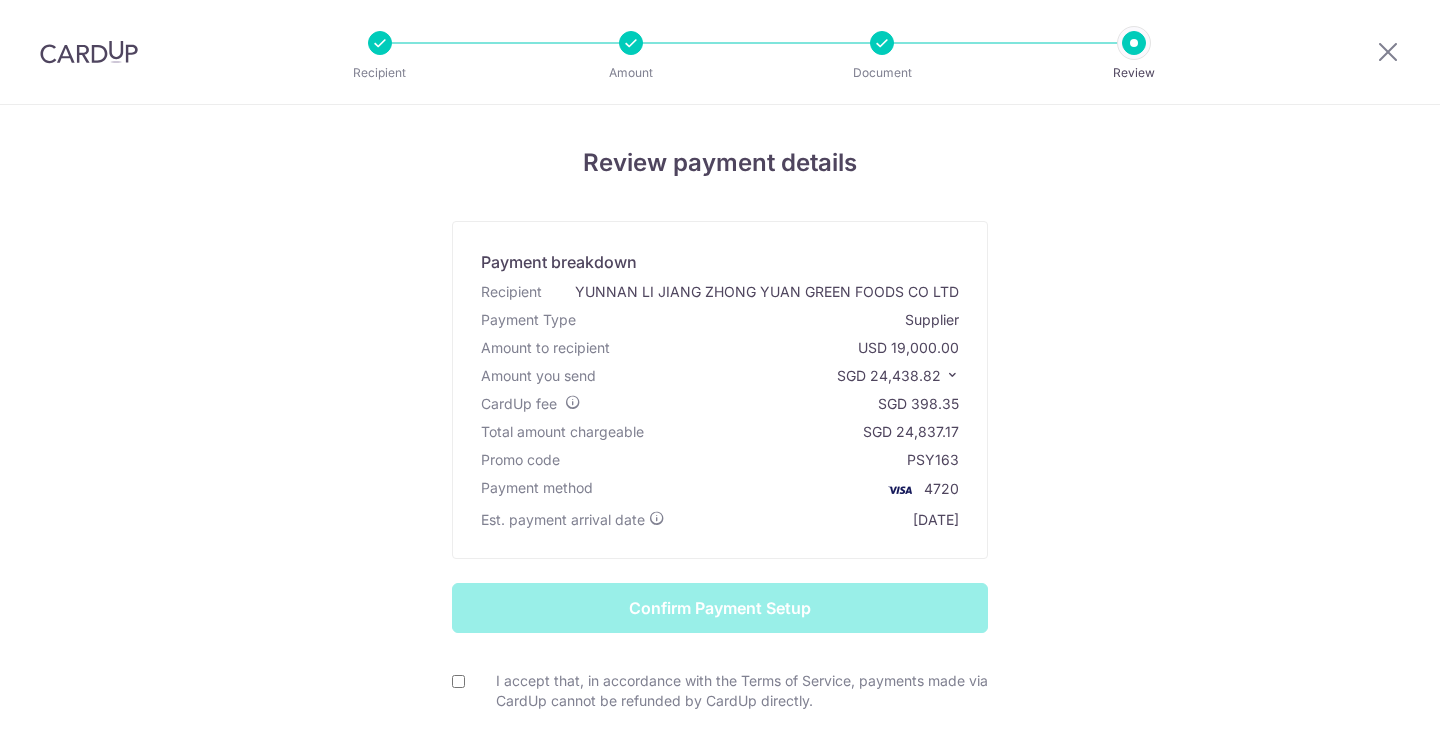 scroll, scrollTop: 0, scrollLeft: 0, axis: both 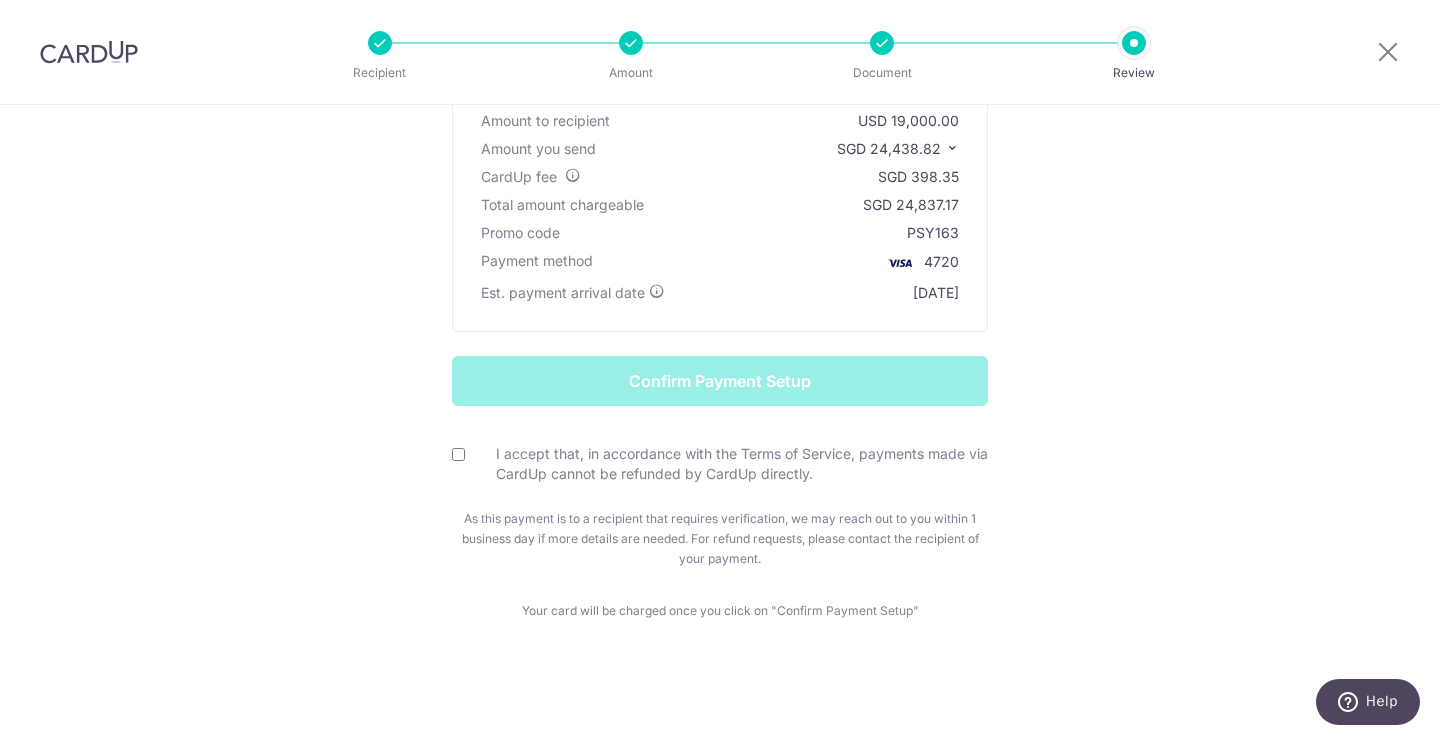 click on "I accept that, in accordance with the Terms of Service, payments made via CardUp cannot be refunded by CardUp directly." at bounding box center [458, 454] 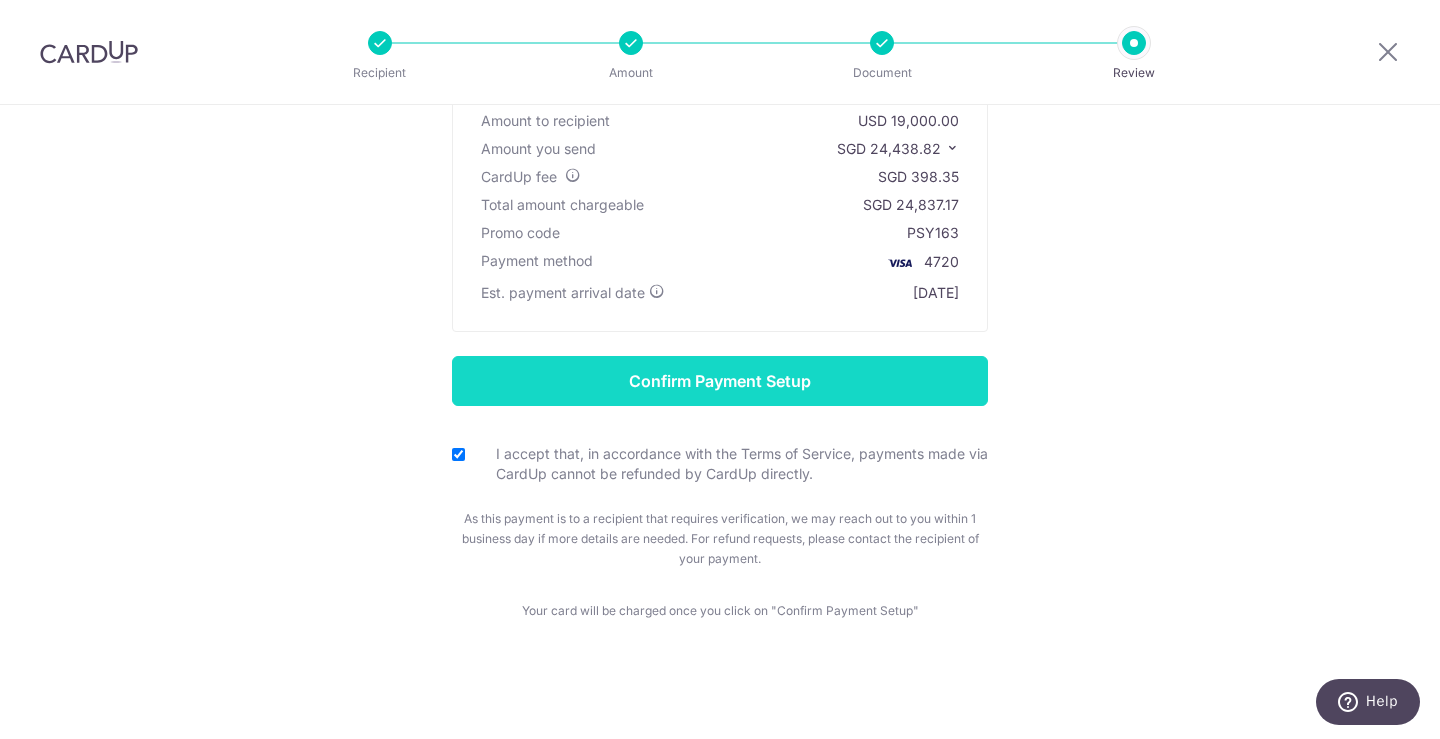 click on "Confirm Payment Setup" at bounding box center (720, 381) 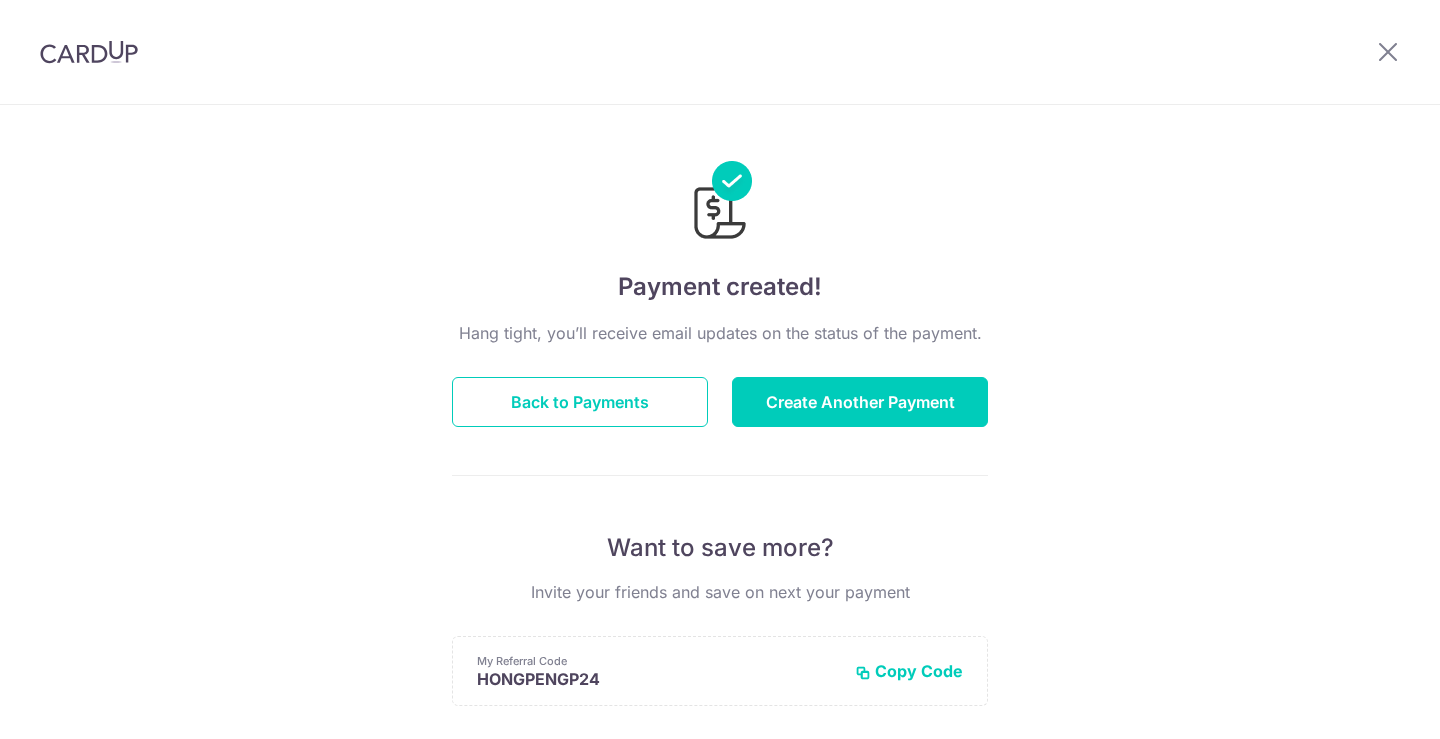 scroll, scrollTop: 0, scrollLeft: 0, axis: both 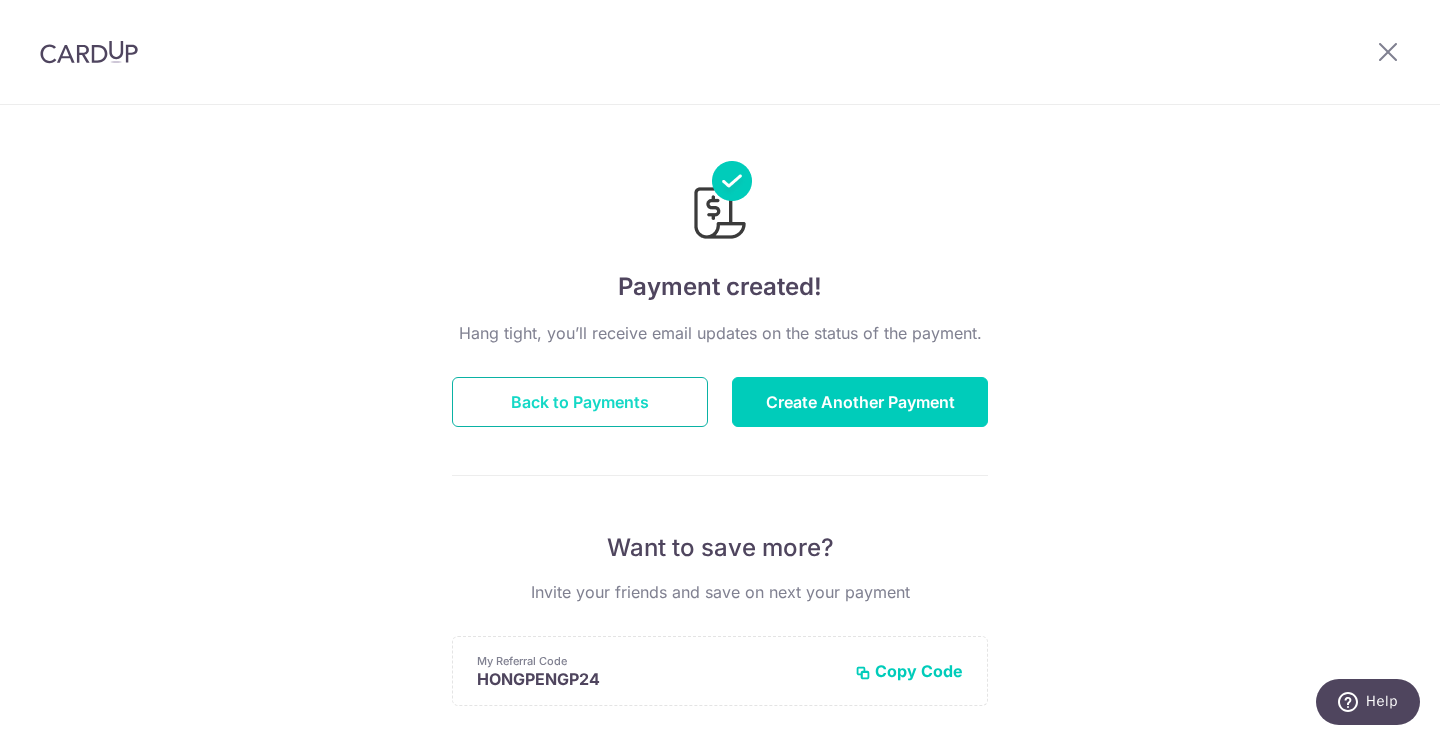 click on "Back to Payments" at bounding box center [580, 402] 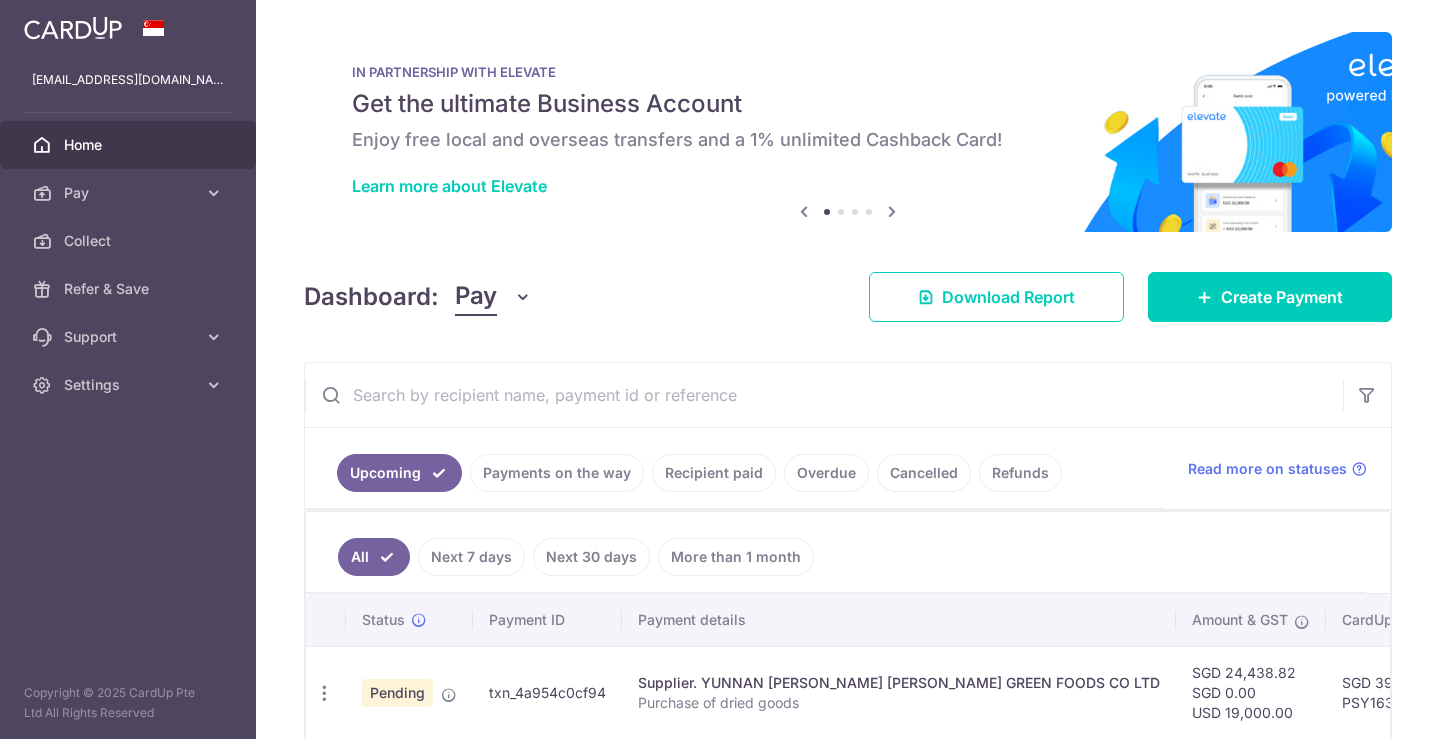 scroll, scrollTop: 0, scrollLeft: 0, axis: both 